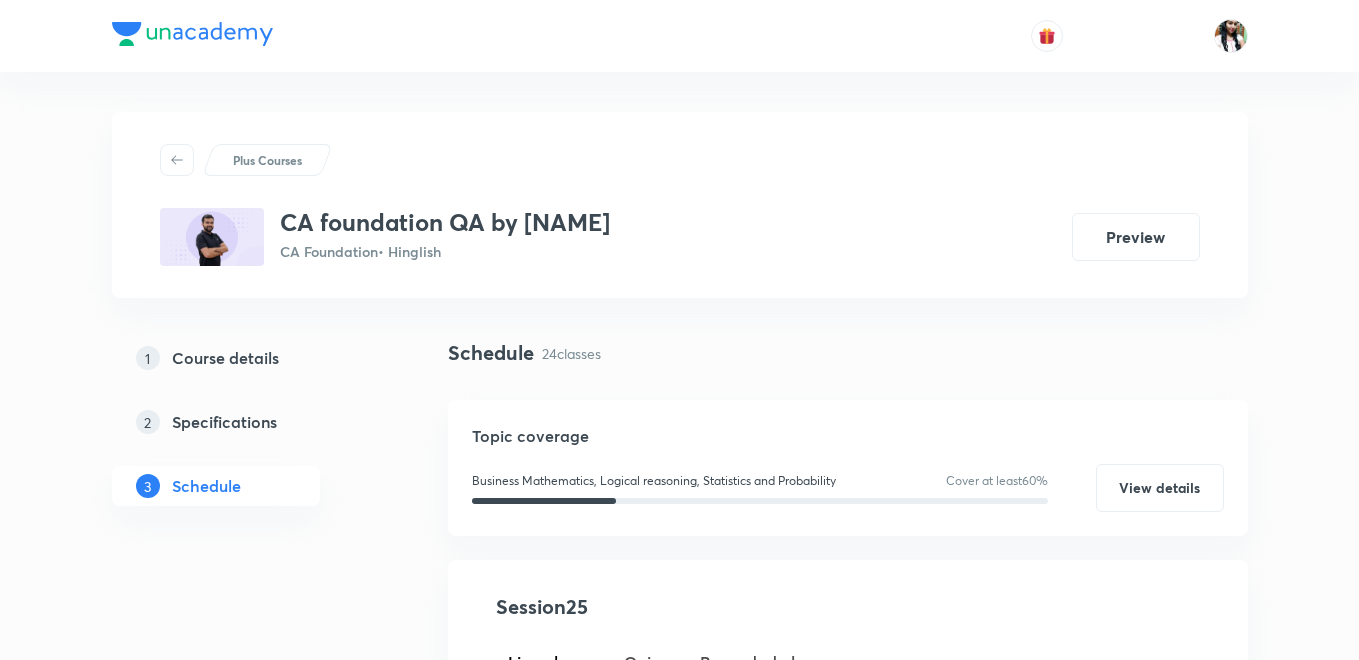 scroll, scrollTop: 333, scrollLeft: 0, axis: vertical 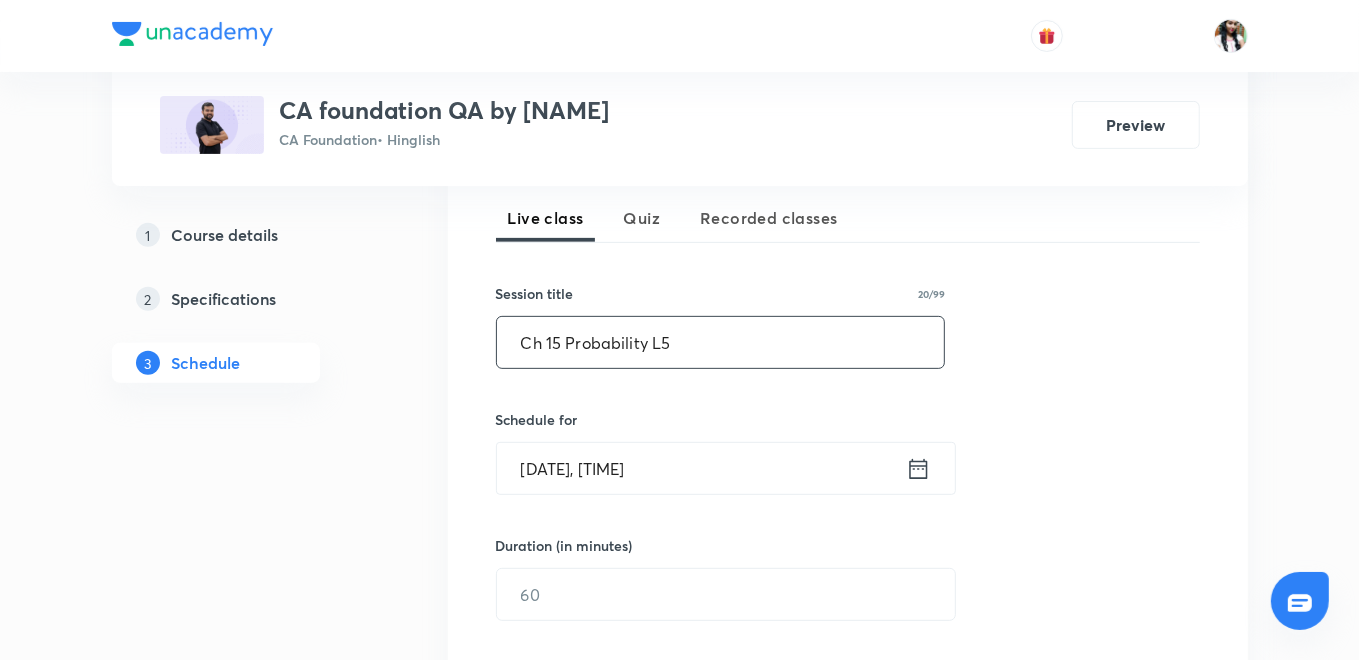 type on "Ch 15 Probability L5" 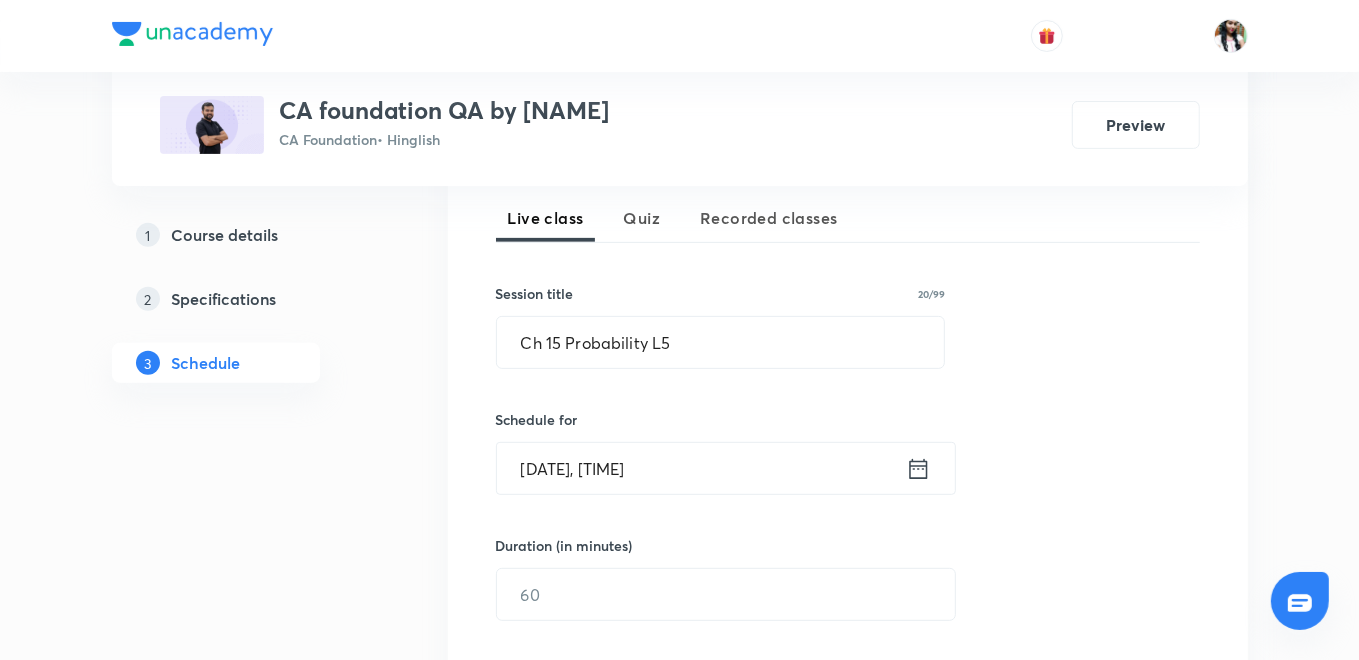 click 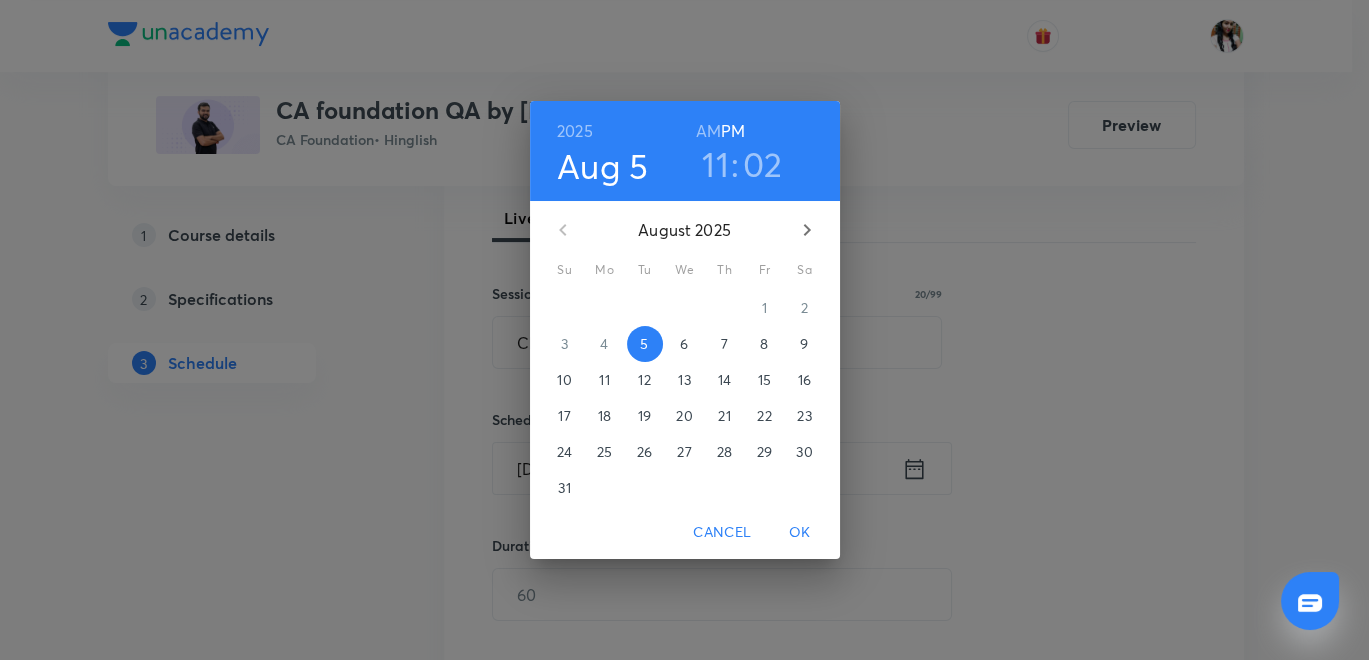 click on "6" at bounding box center [684, 344] 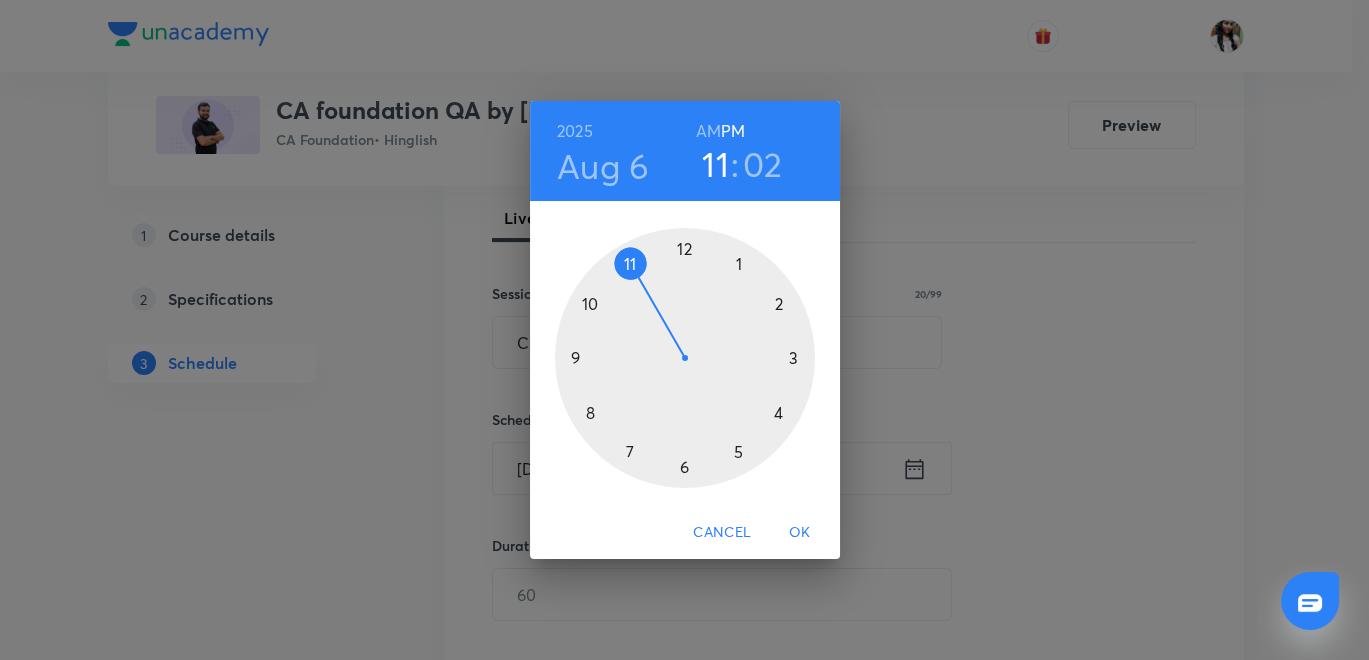 click on "AM" at bounding box center [708, 131] 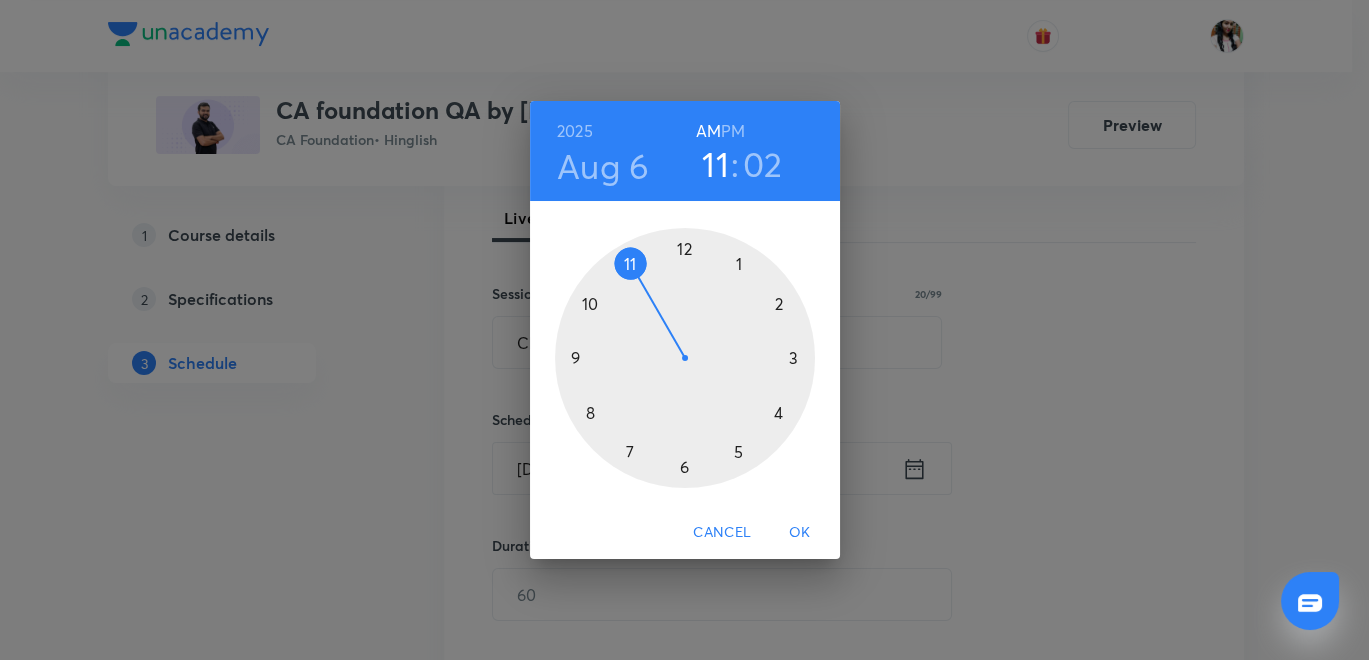 click at bounding box center (685, 358) 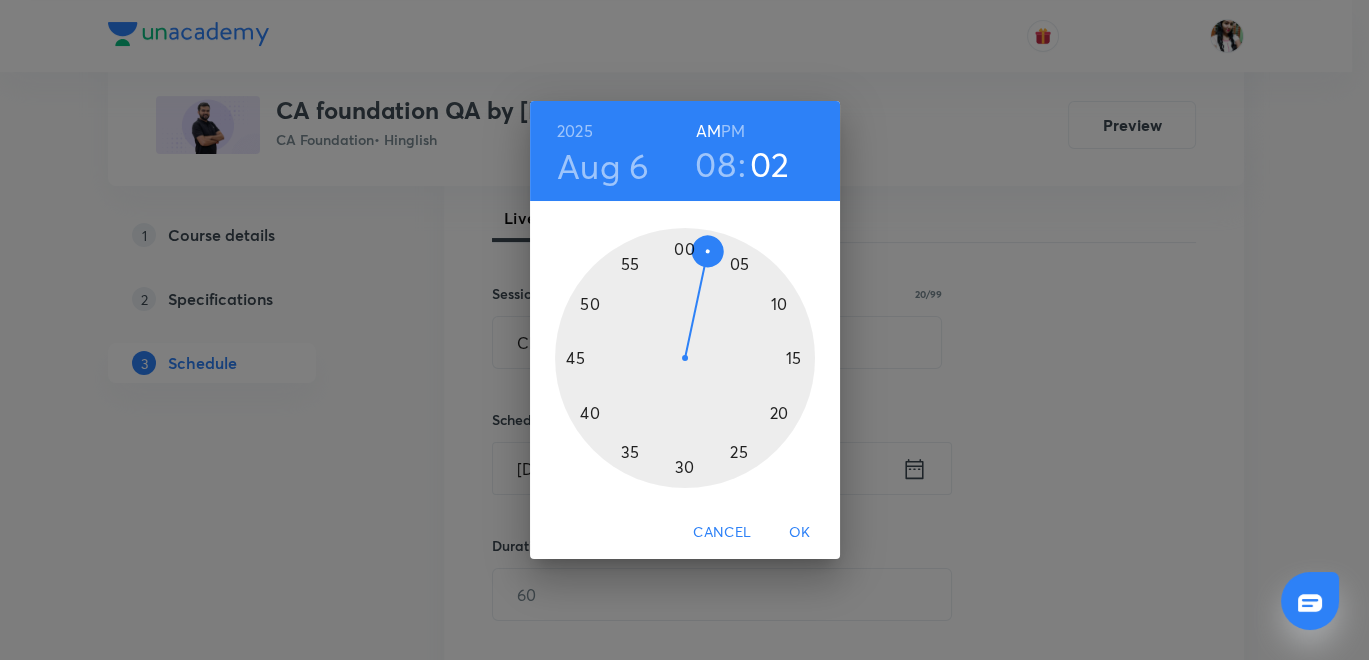 click at bounding box center (685, 358) 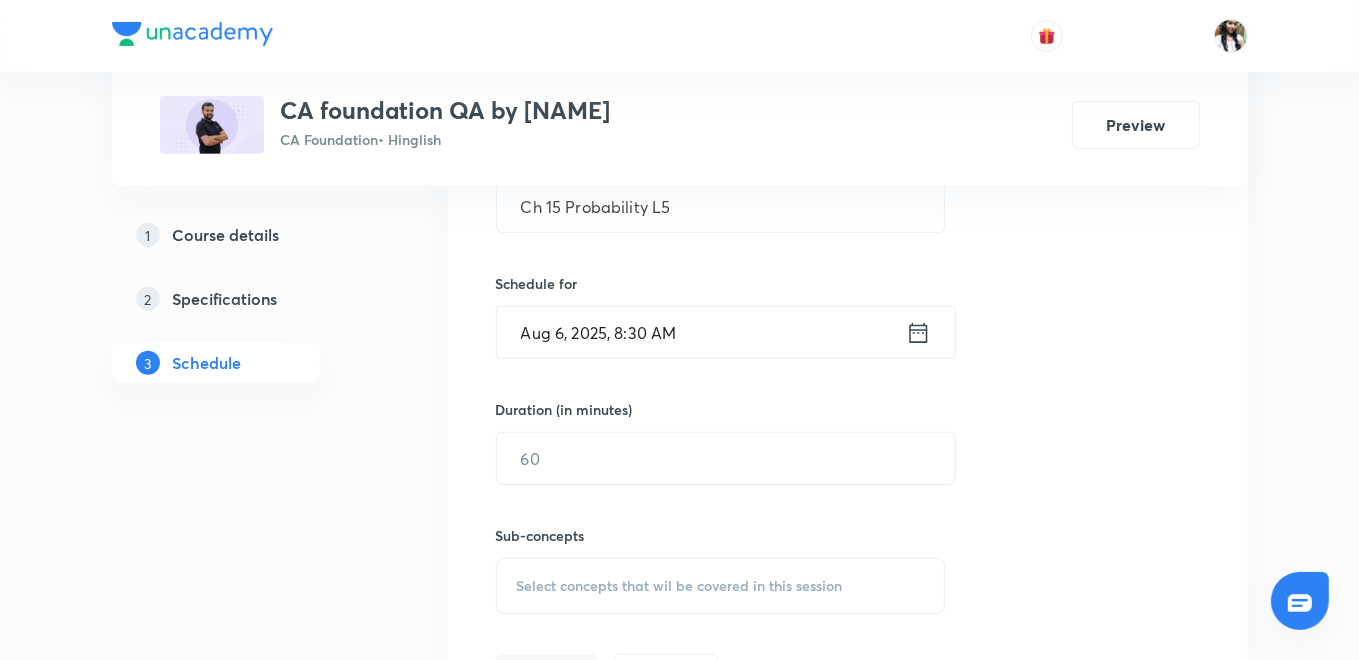 scroll, scrollTop: 666, scrollLeft: 0, axis: vertical 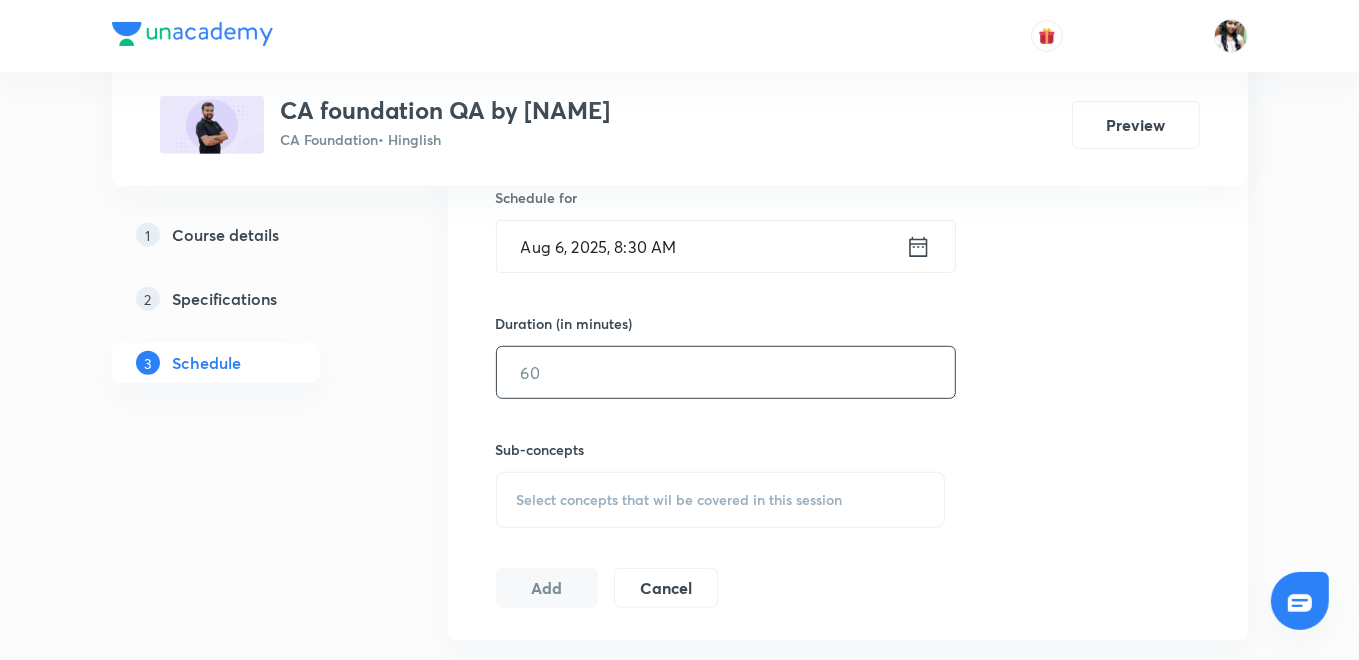 click at bounding box center [726, 372] 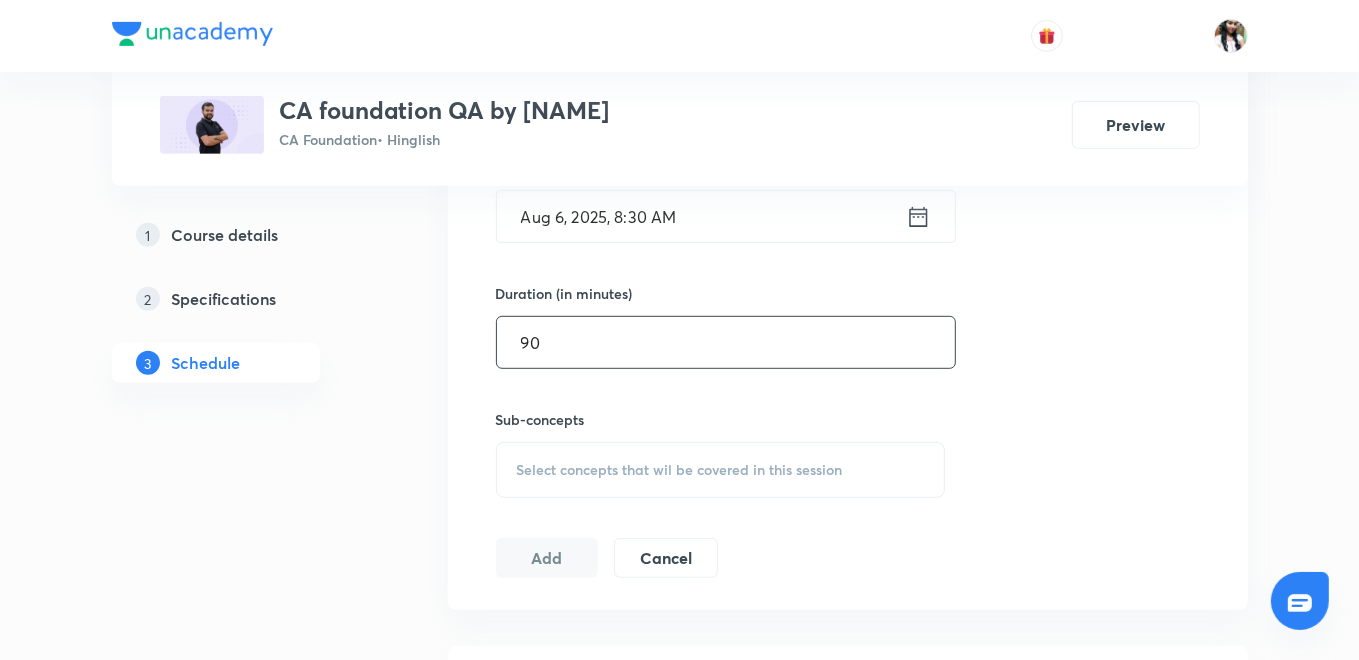 scroll, scrollTop: 777, scrollLeft: 0, axis: vertical 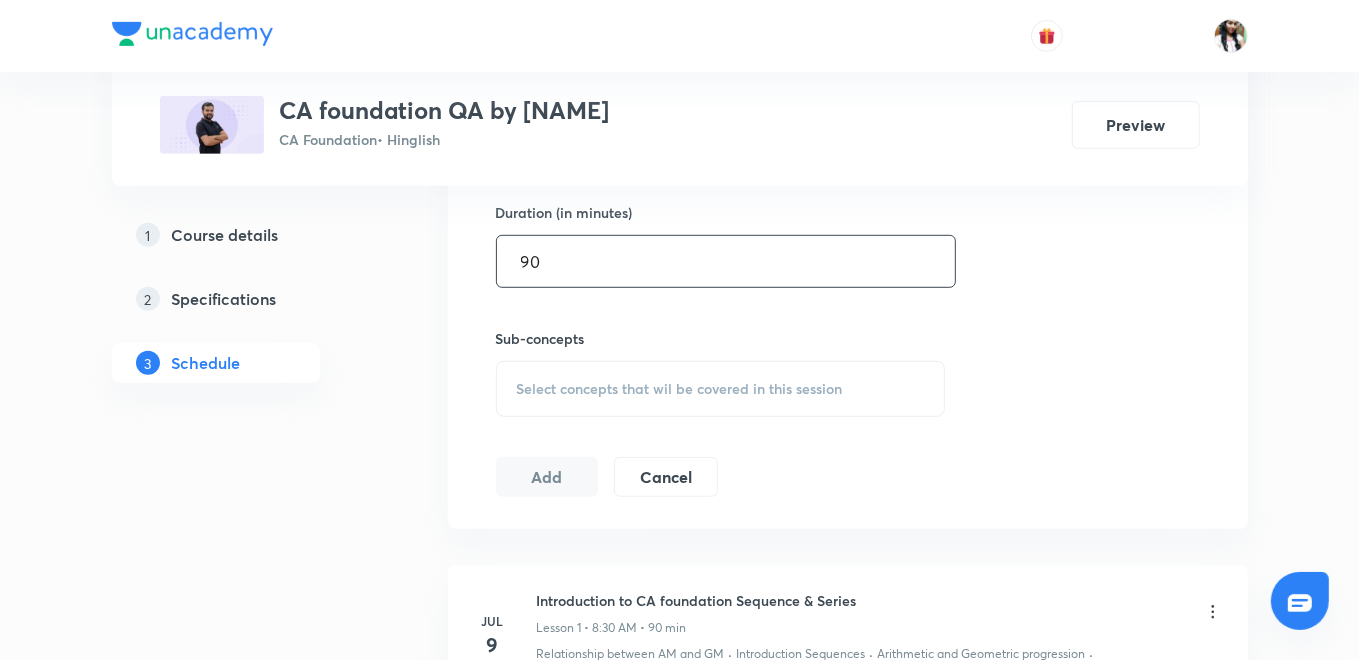 type on "90" 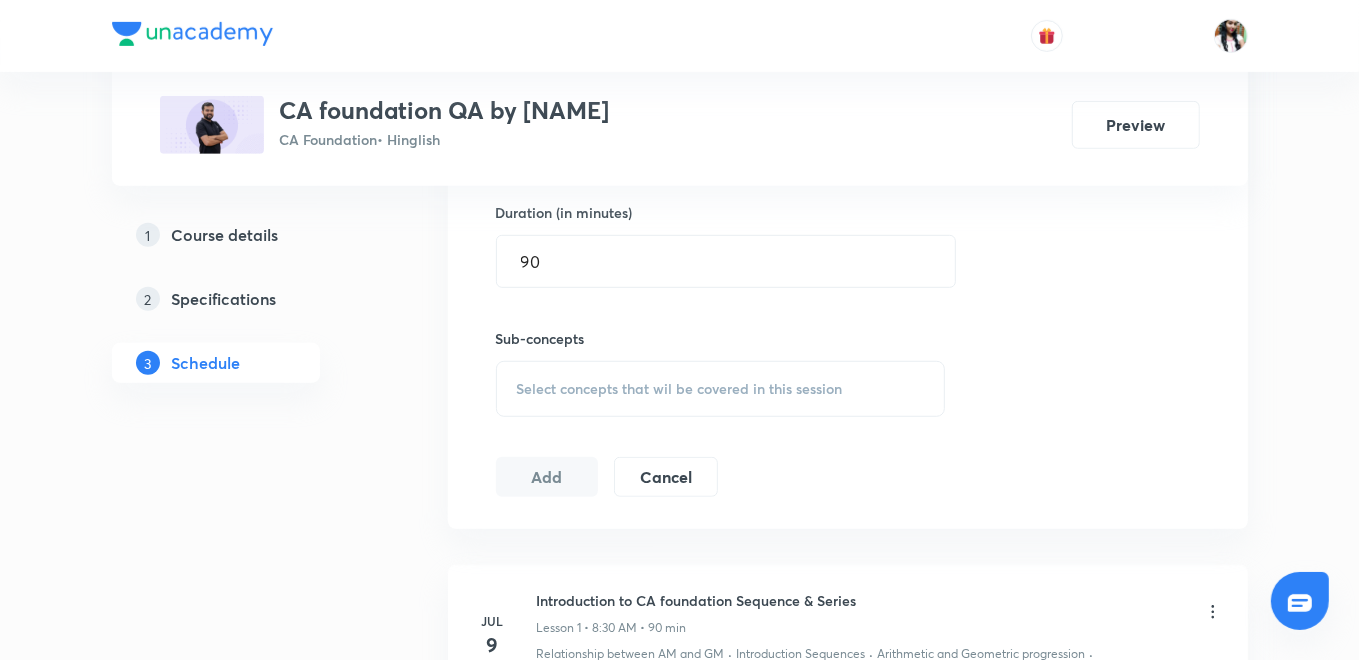 click on "Select concepts that wil be covered in this session" at bounding box center [680, 389] 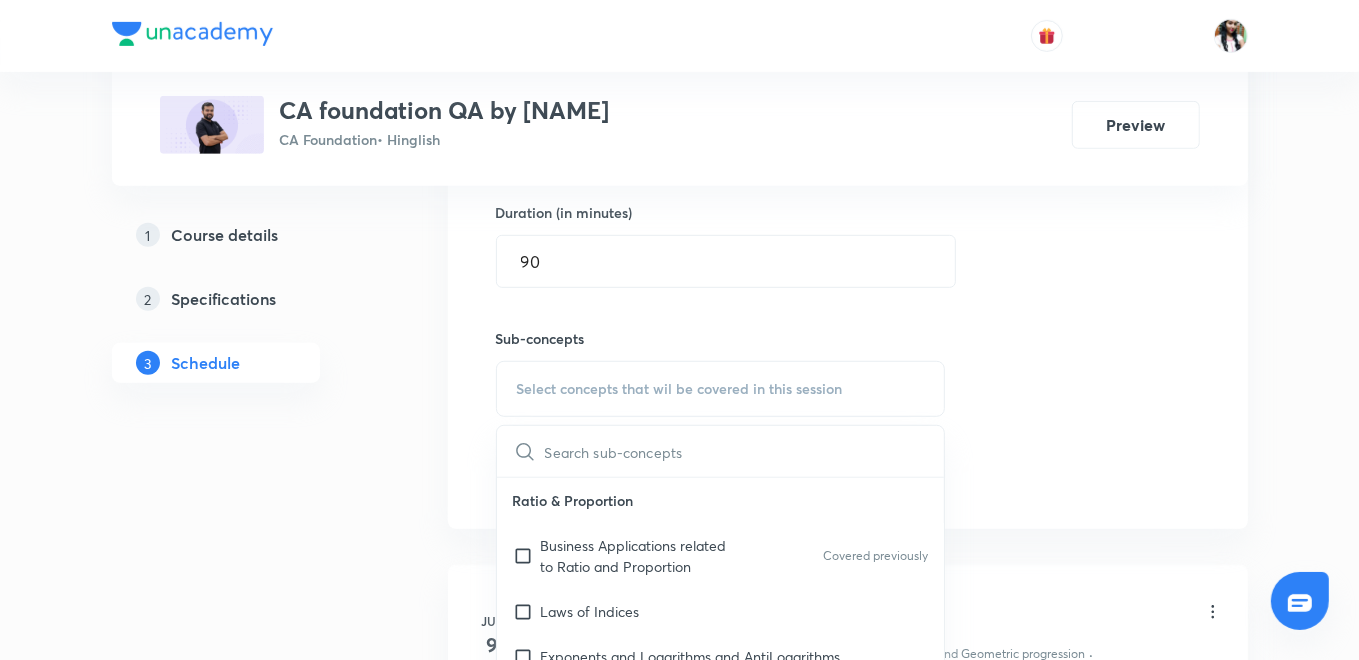 click on "Business Applications related to Ratio and Proportion" at bounding box center [642, 556] 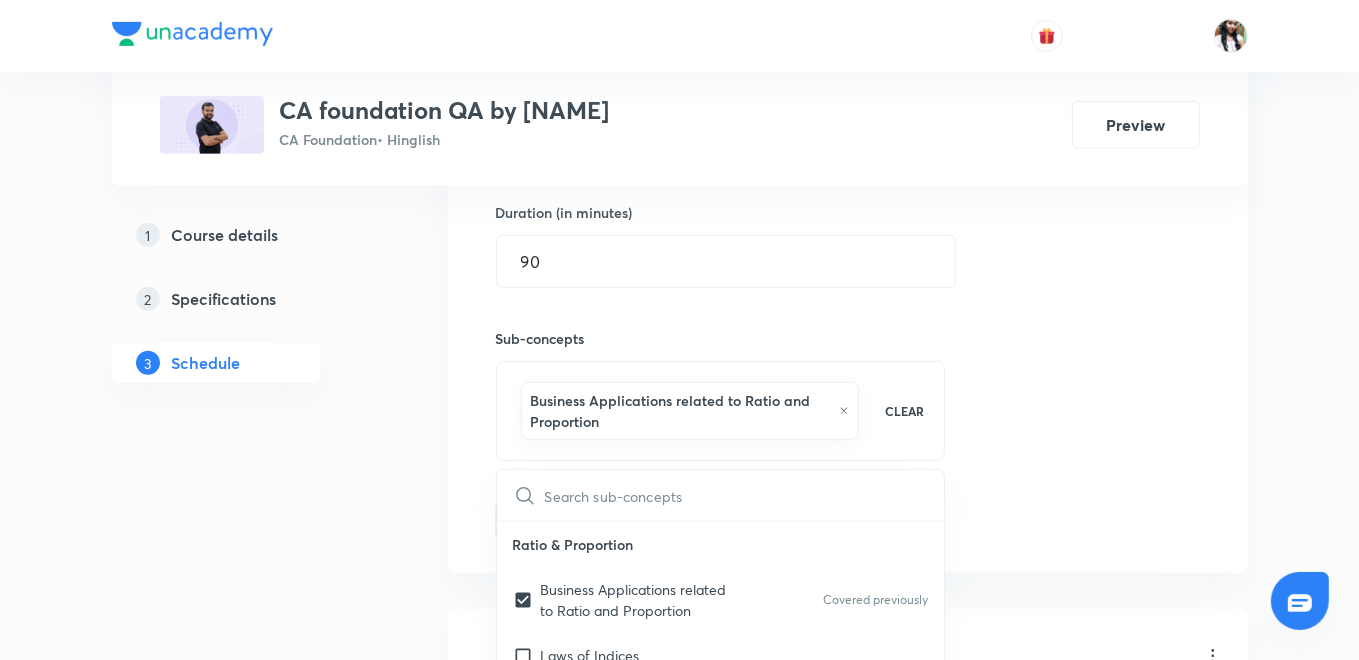 click on "Plus Courses CA foundation QA by [NAME] CA Foundation  • Hinglish Preview 1 Course details 2 Specifications 3 Schedule Schedule 24  classes Topic coverage Business Mathematics, Logical reasoning, Statistics and Probability Cover at least  60 % View details Session  25 Live class Quiz Recorded classes Session title 20/99 Ch 15 Probability L5 ​ Schedule for [MONTH] [DAY], [YEAR], [TIME] ​ Duration (in minutes) 90 ​ Sub-concepts Business Applications related to Ratio and Proportion CLEAR ​ Ratio ​& Proportion Business Applications related to Ratio and Proportion Covered previously Laws of Indices Exponents and Logarithms and AntiLogarithms Equations ​& Matrices Simultaneous Linear Equations up to Three Variables Quadratic Cubic Equations in One Variable Matrices- Algebra of Matrices Inverse of a Matrix Determinants Solving System of Equations by Cramer’s Rule(Involving Not More than Three Variables) Linear Inequalities Linear Inequalities Time Value of Money Simple Interest Compound interest Depreciation" at bounding box center (680, 1926) 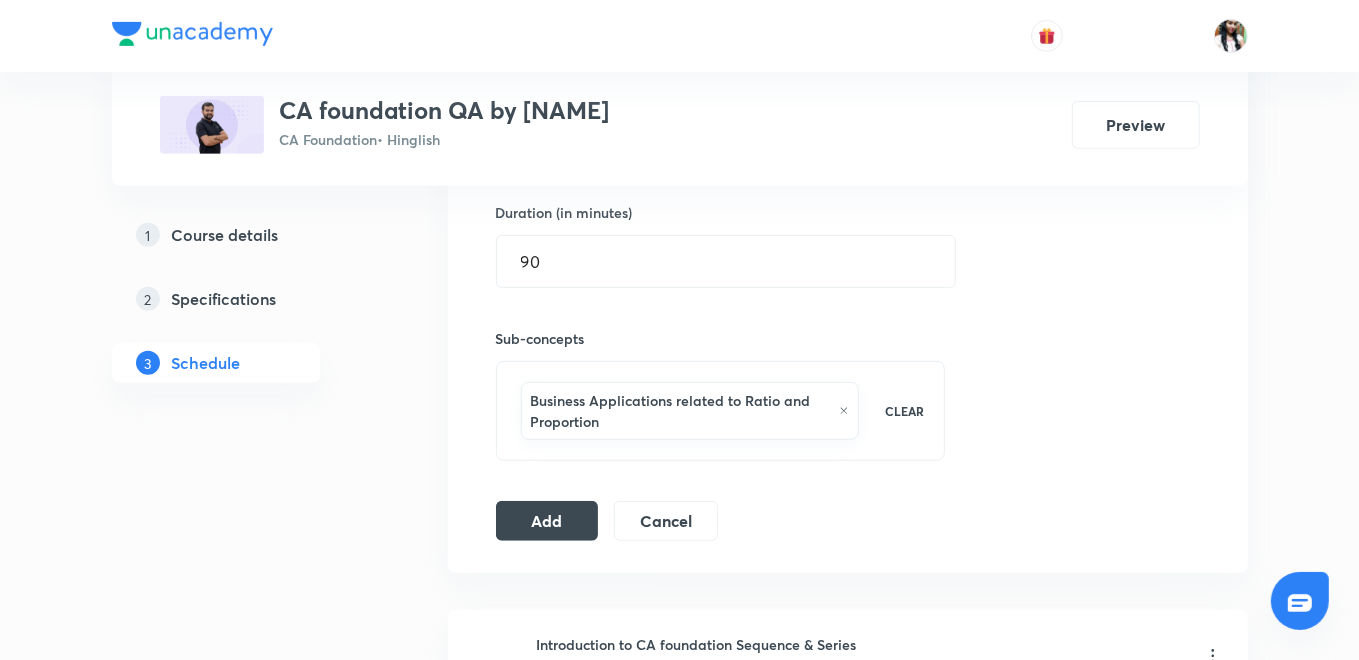 click on "Session  25 Live class Quiz Recorded classes Session title 20/99 Ch 15 Probability L5 ​ Schedule for [MONTH] [DAY], [YEAR], [TIME] ​ Duration (in minutes) 90 ​ Sub-concepts Business Applications related to Ratio and Proportion CLEAR Add Cancel" at bounding box center (848, 178) 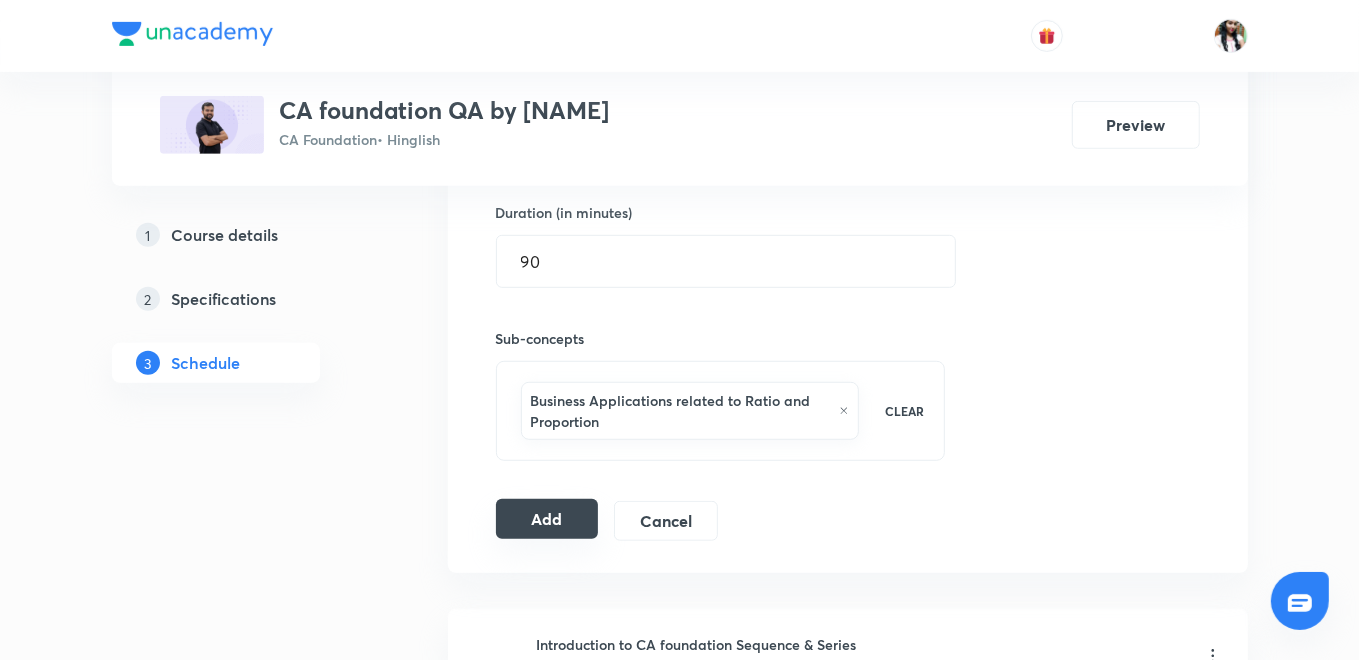 click on "Add" at bounding box center (547, 519) 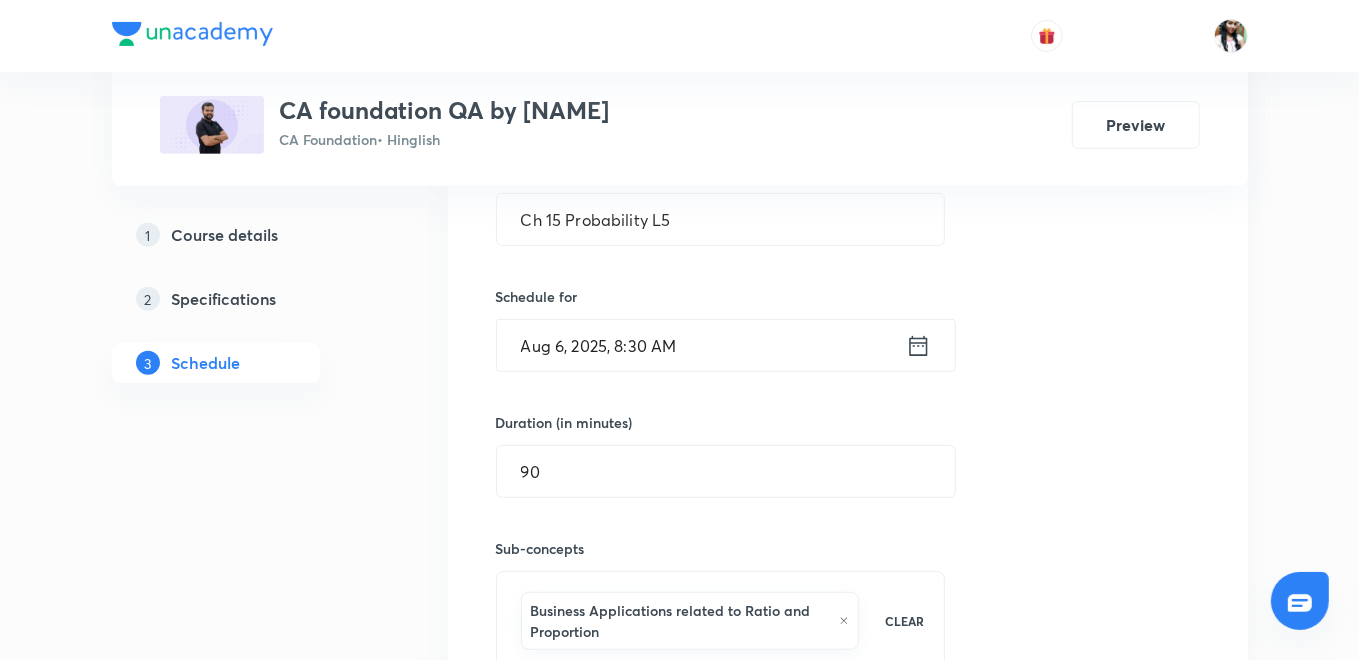 scroll, scrollTop: 555, scrollLeft: 0, axis: vertical 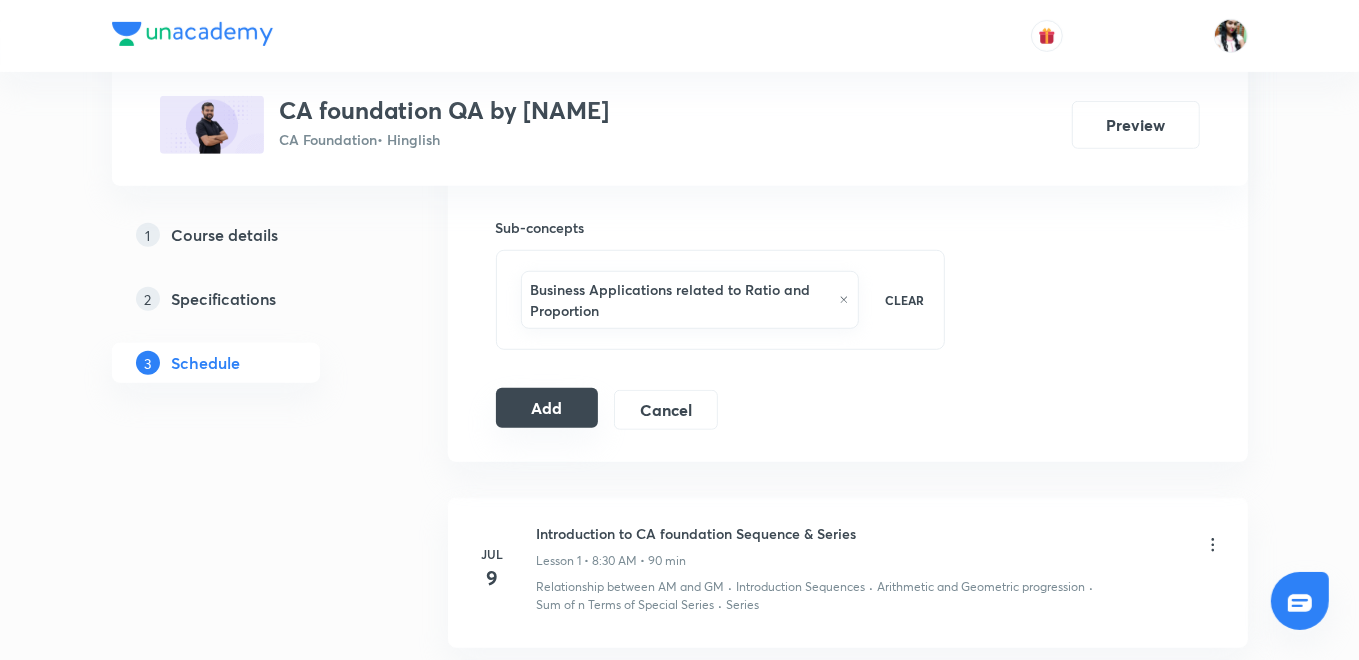 click on "Add" at bounding box center [547, 408] 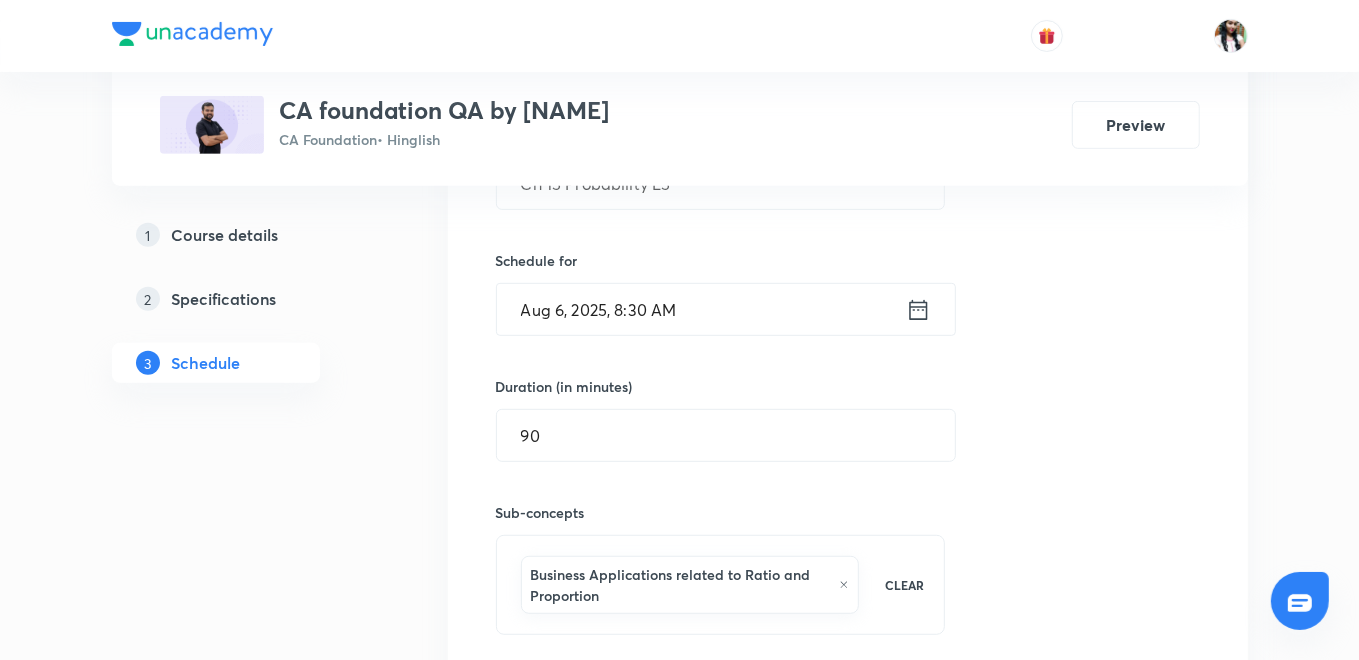 scroll, scrollTop: 555, scrollLeft: 0, axis: vertical 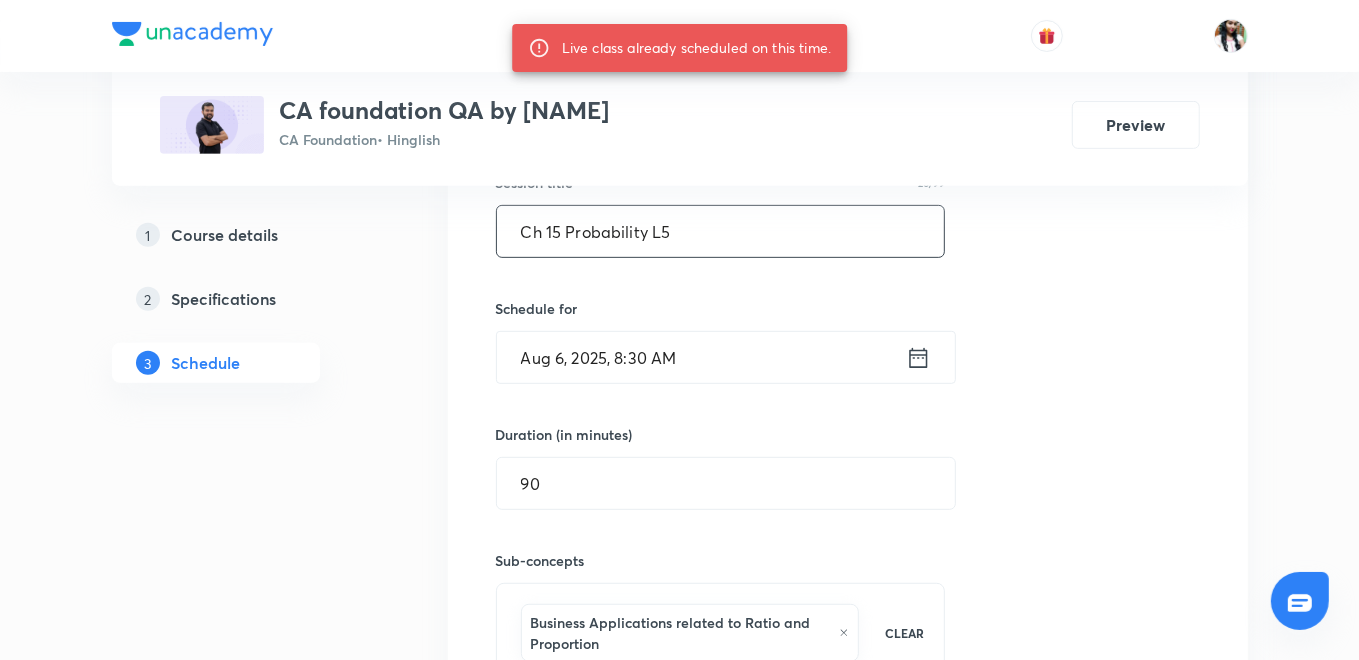 click on "Ch 15 Probability L5" at bounding box center (721, 231) 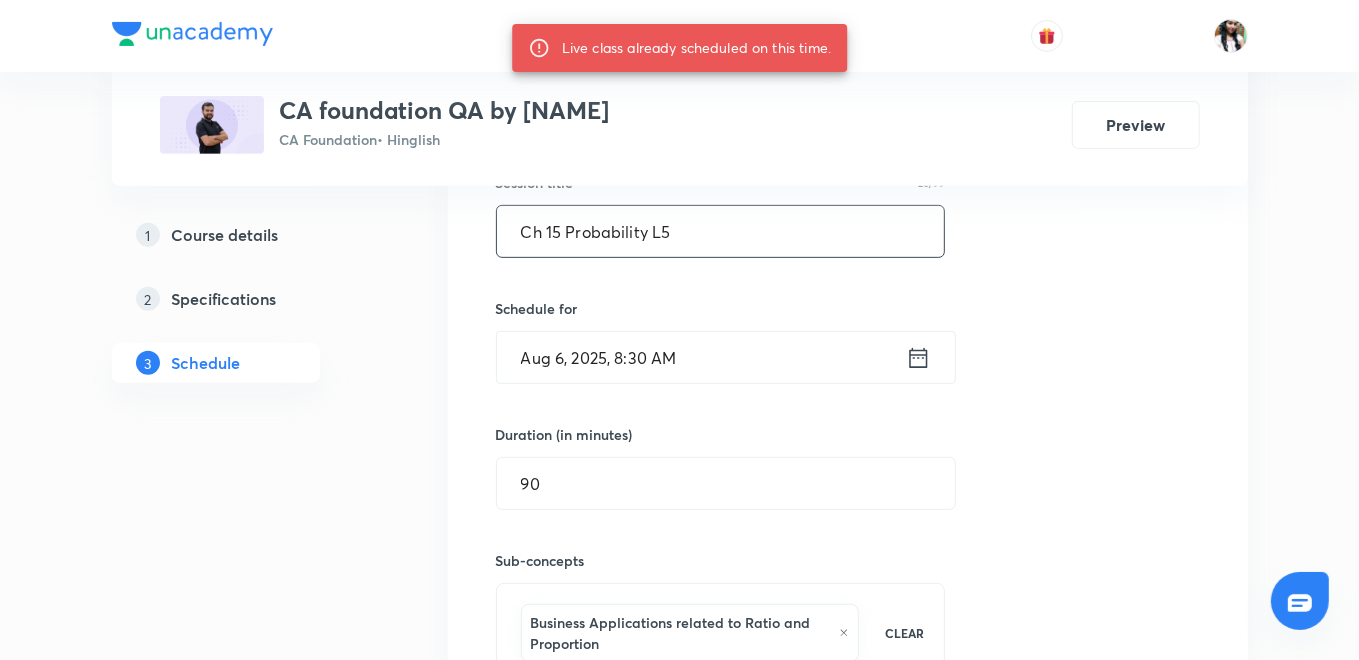 paste on "cH 16 THEORATICAL DISTRIBUTION L1" 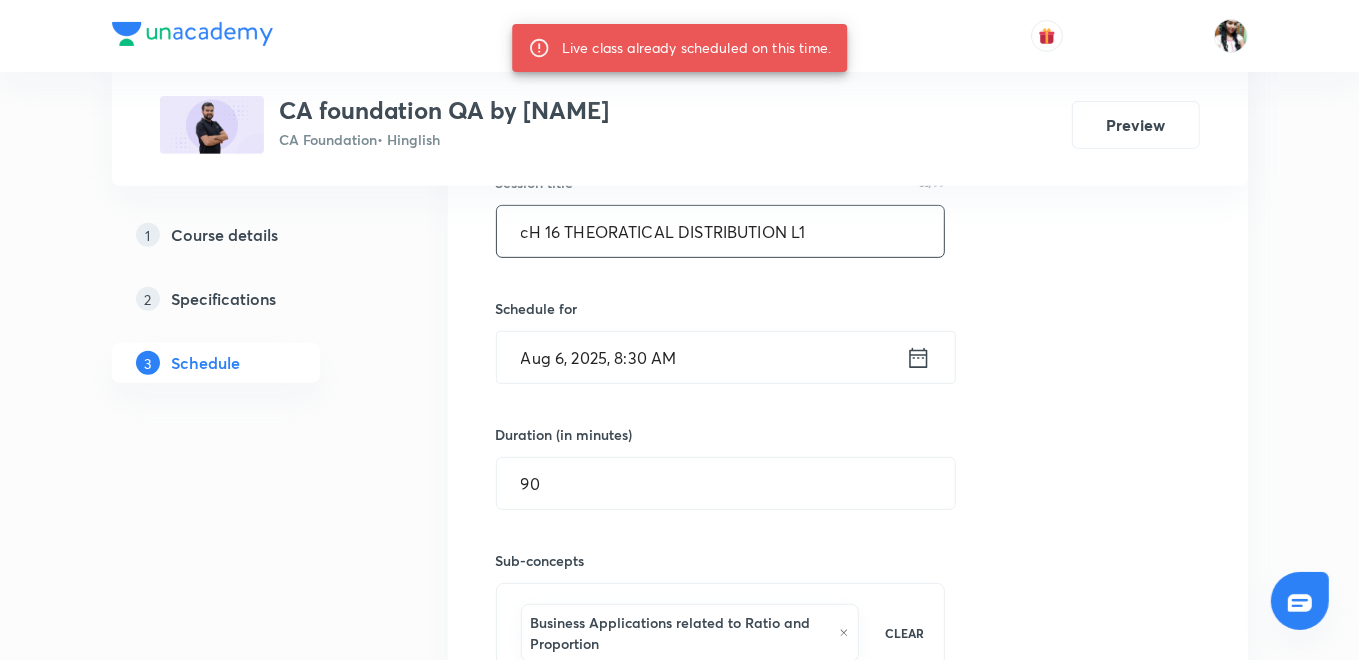click 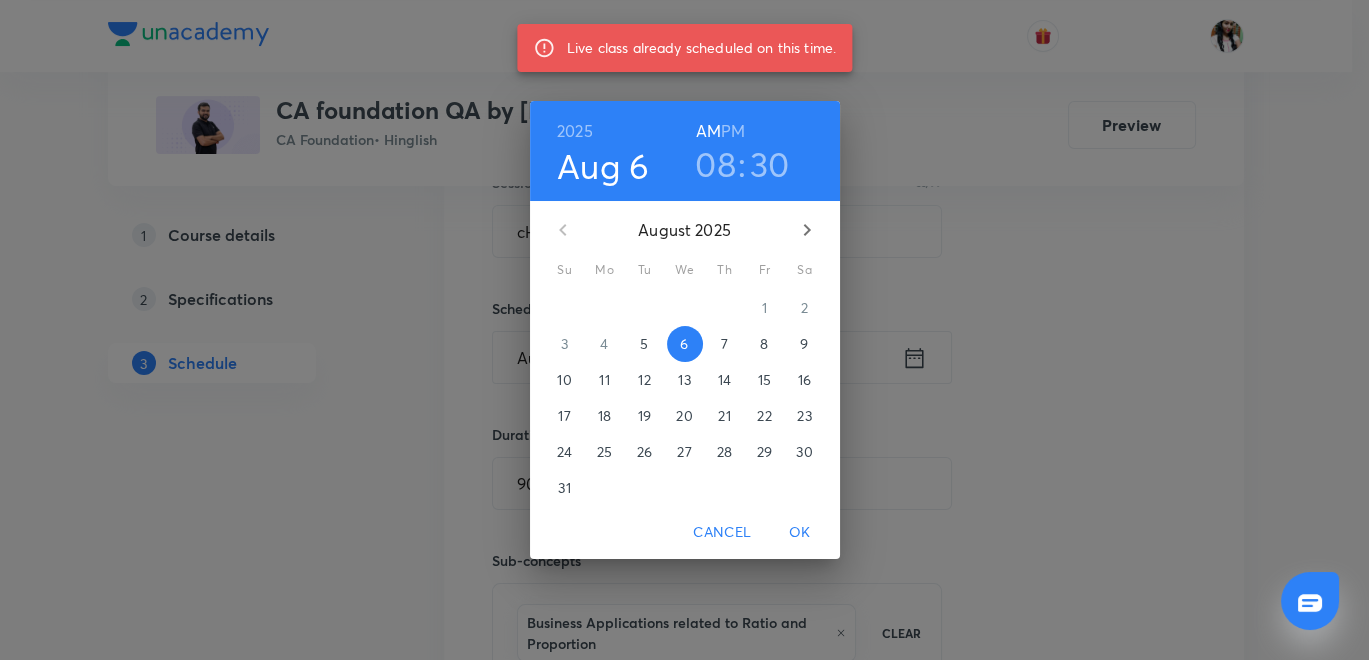 click on "7" at bounding box center (724, 344) 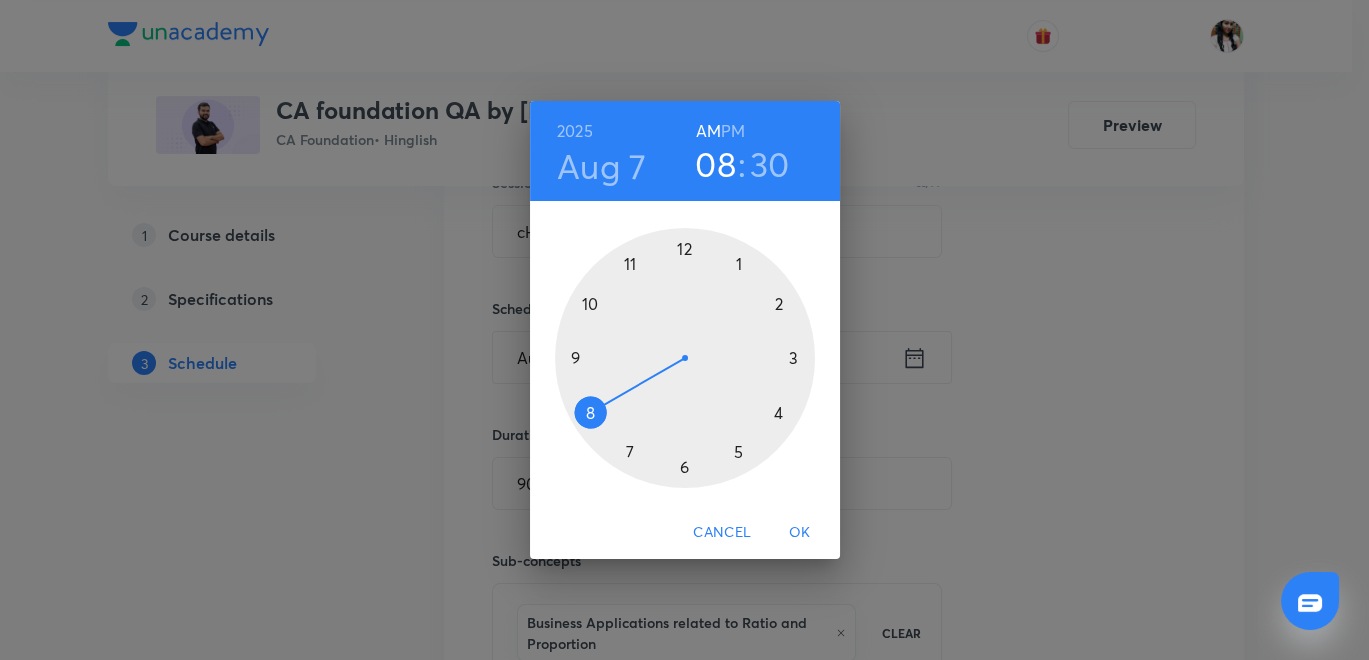 click on "OK" at bounding box center (800, 532) 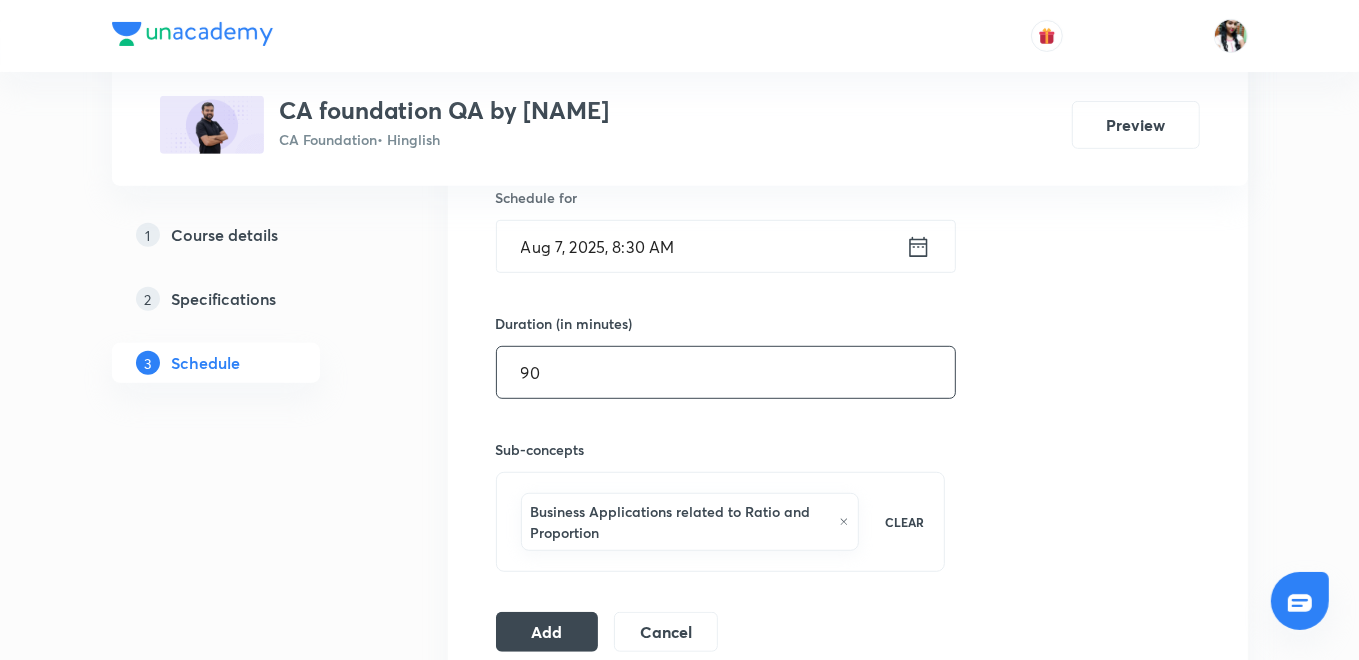 scroll, scrollTop: 777, scrollLeft: 0, axis: vertical 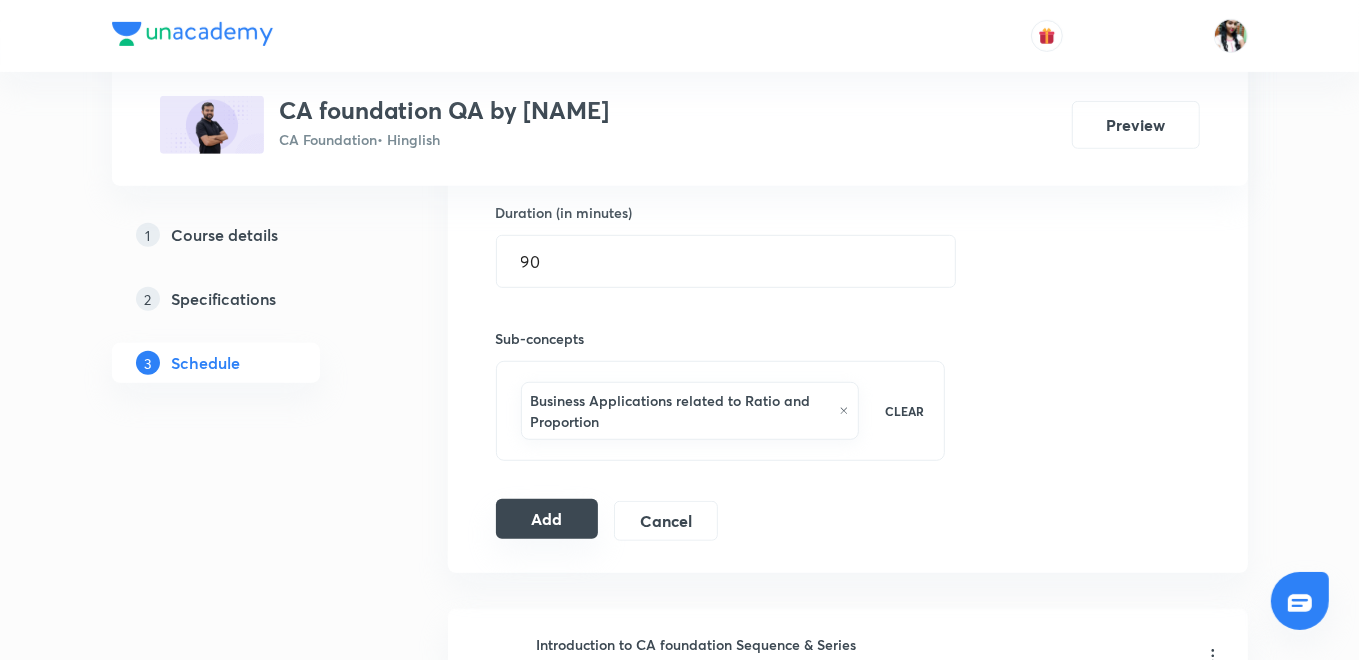 click on "Add" at bounding box center [547, 519] 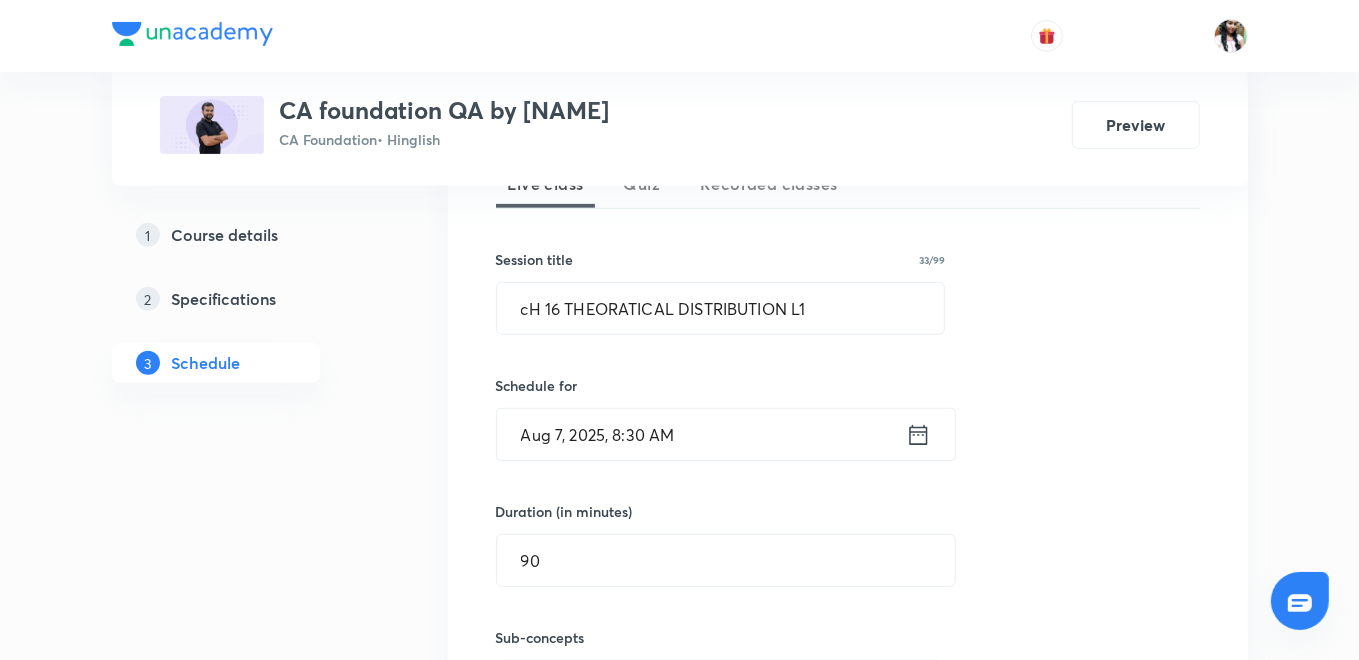scroll, scrollTop: 444, scrollLeft: 0, axis: vertical 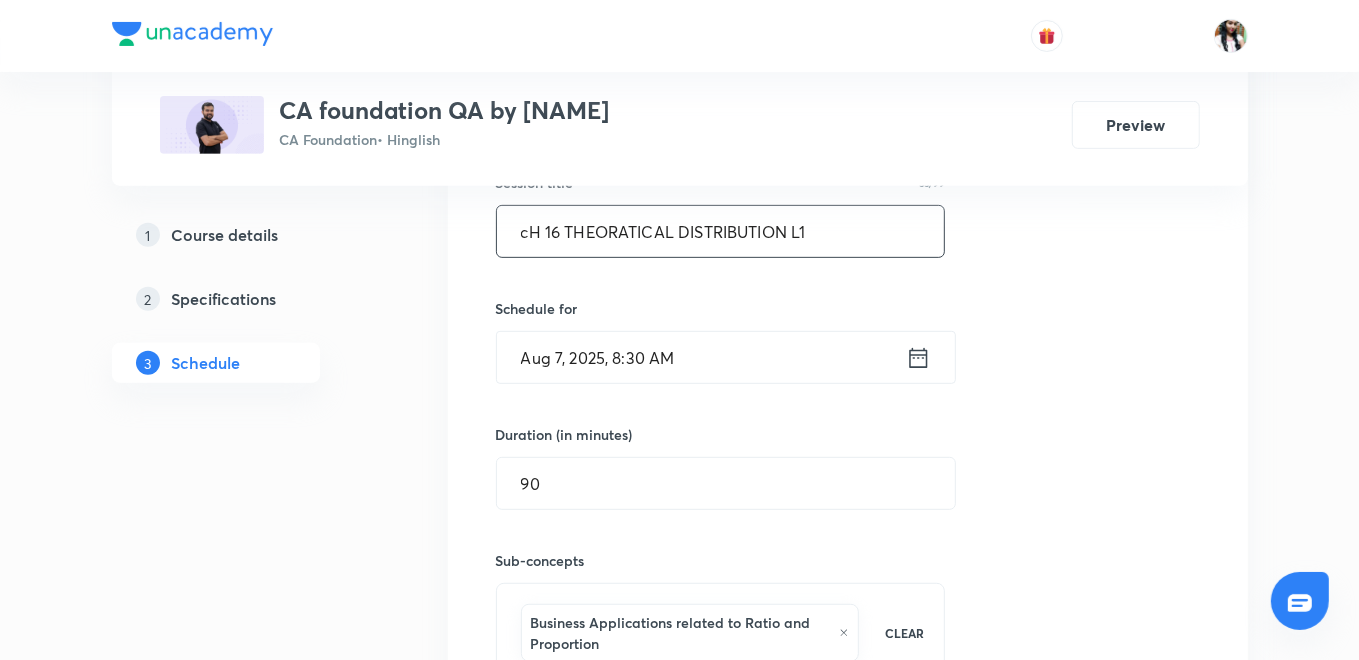 click on "cH 16 THEORATICAL DISTRIBUTION L1" at bounding box center (721, 231) 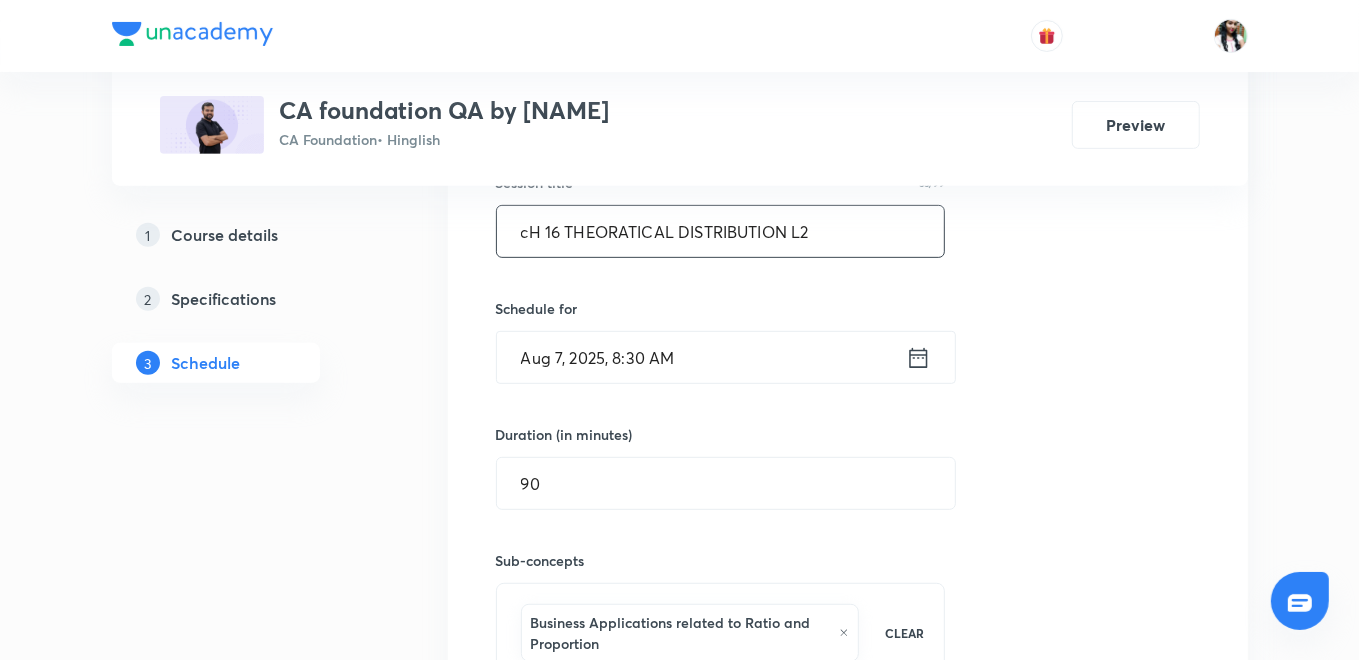 click 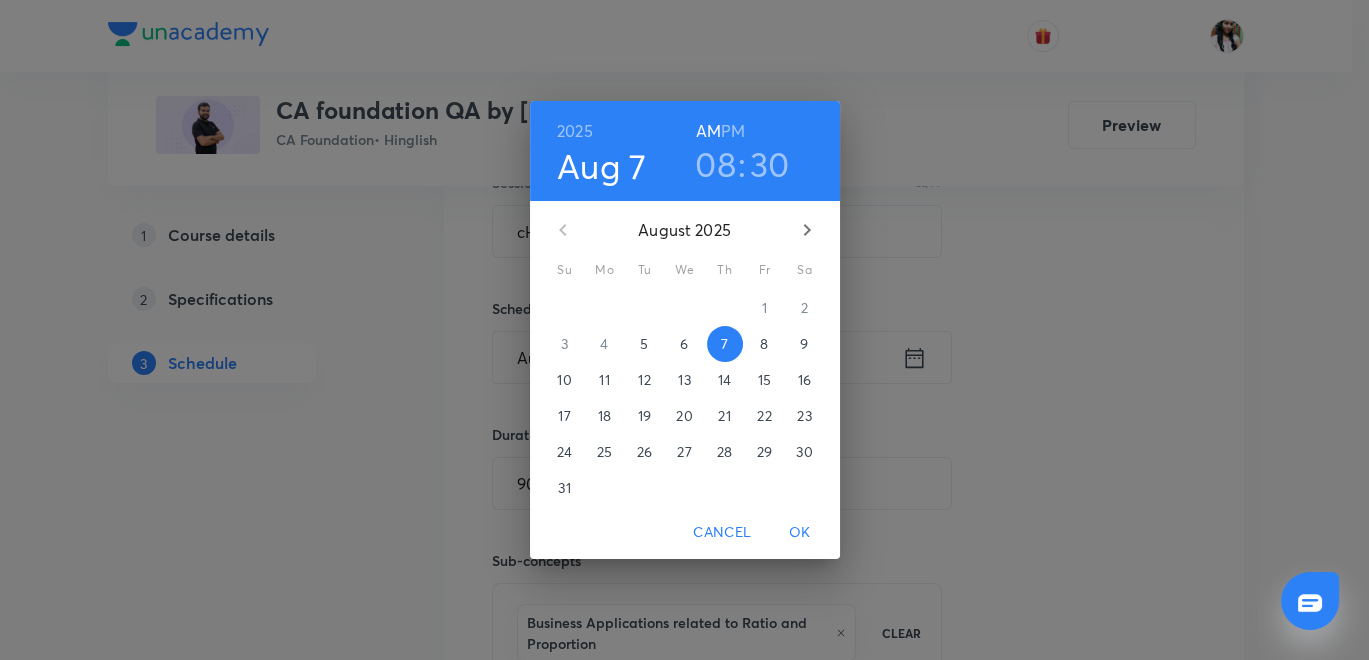 click on "8" at bounding box center (765, 344) 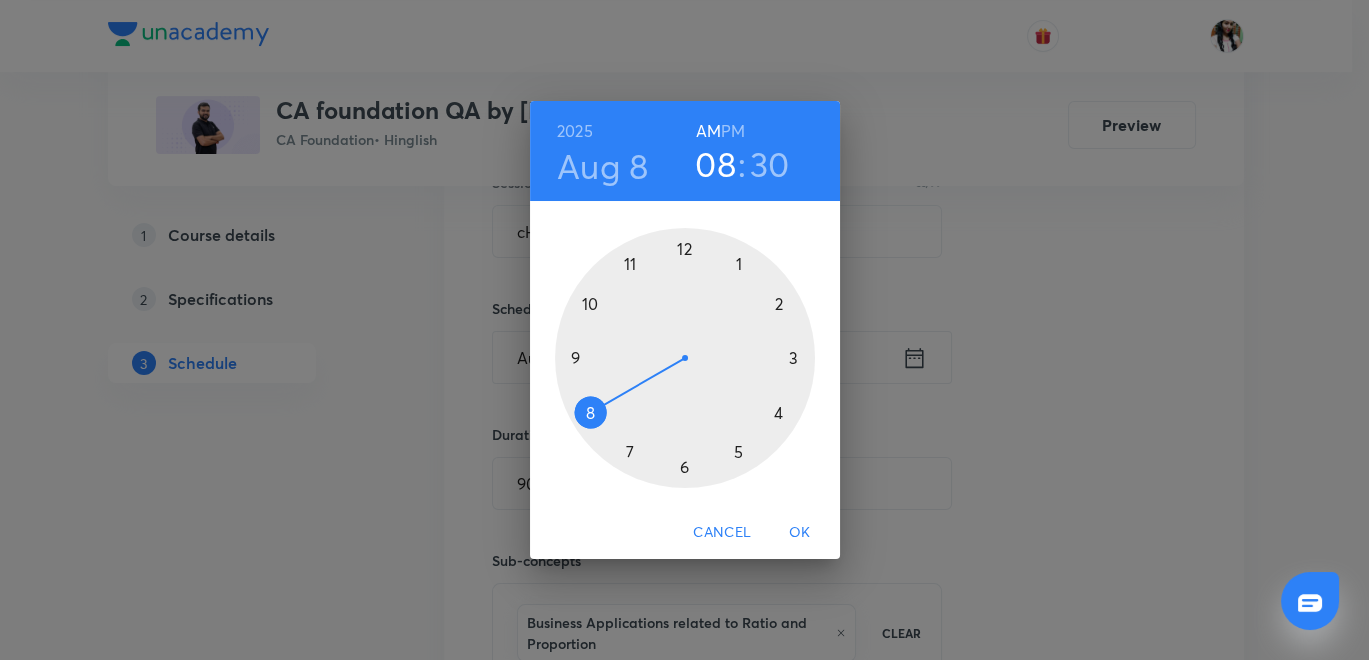 click on "OK" at bounding box center (800, 532) 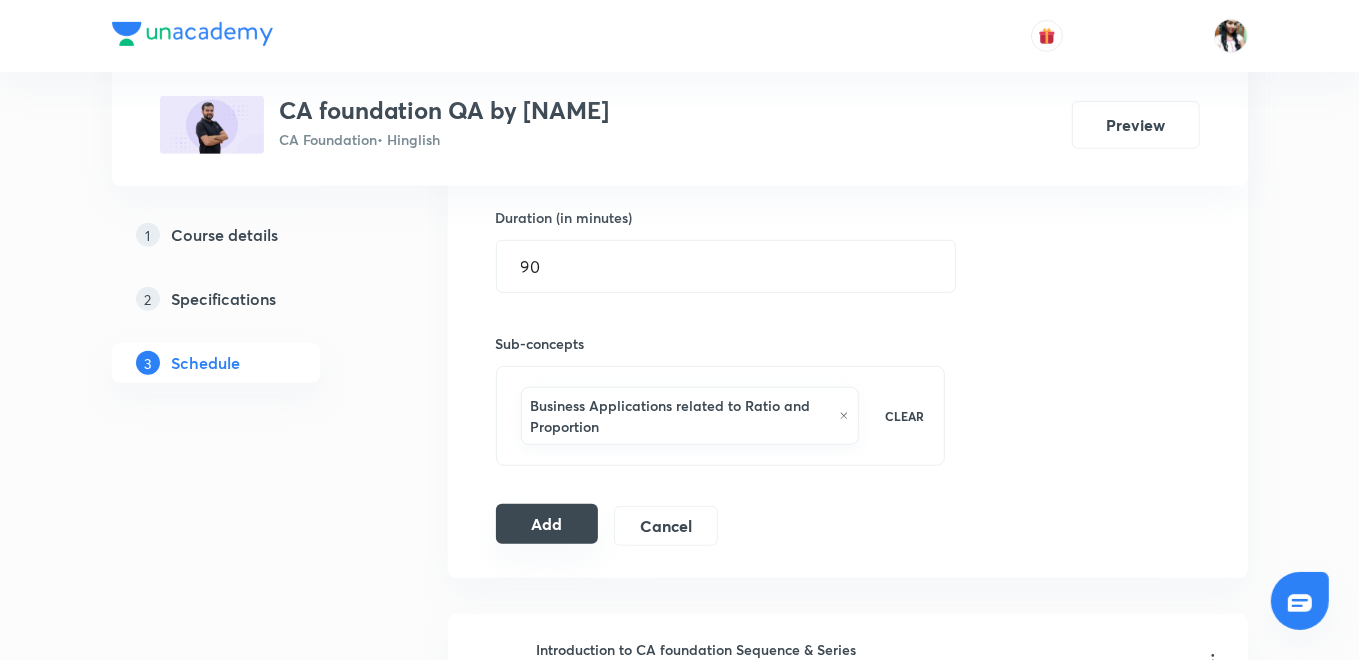 scroll, scrollTop: 777, scrollLeft: 0, axis: vertical 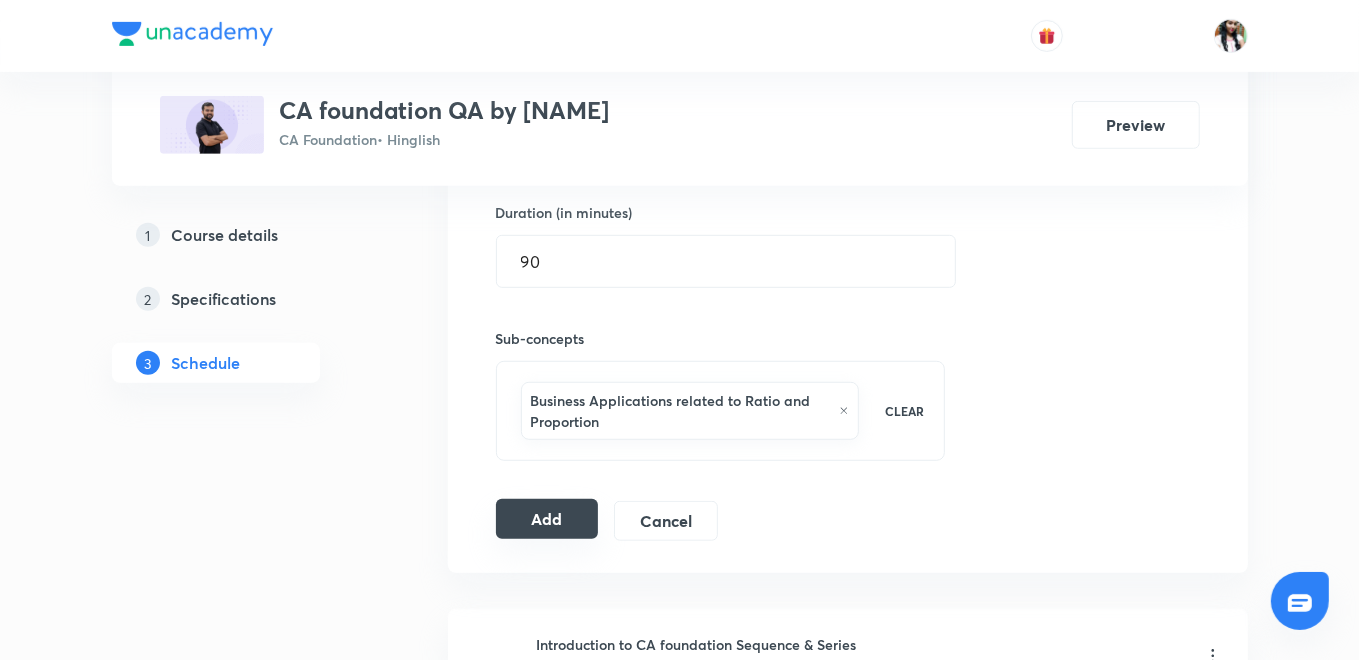 click on "Add" at bounding box center [547, 519] 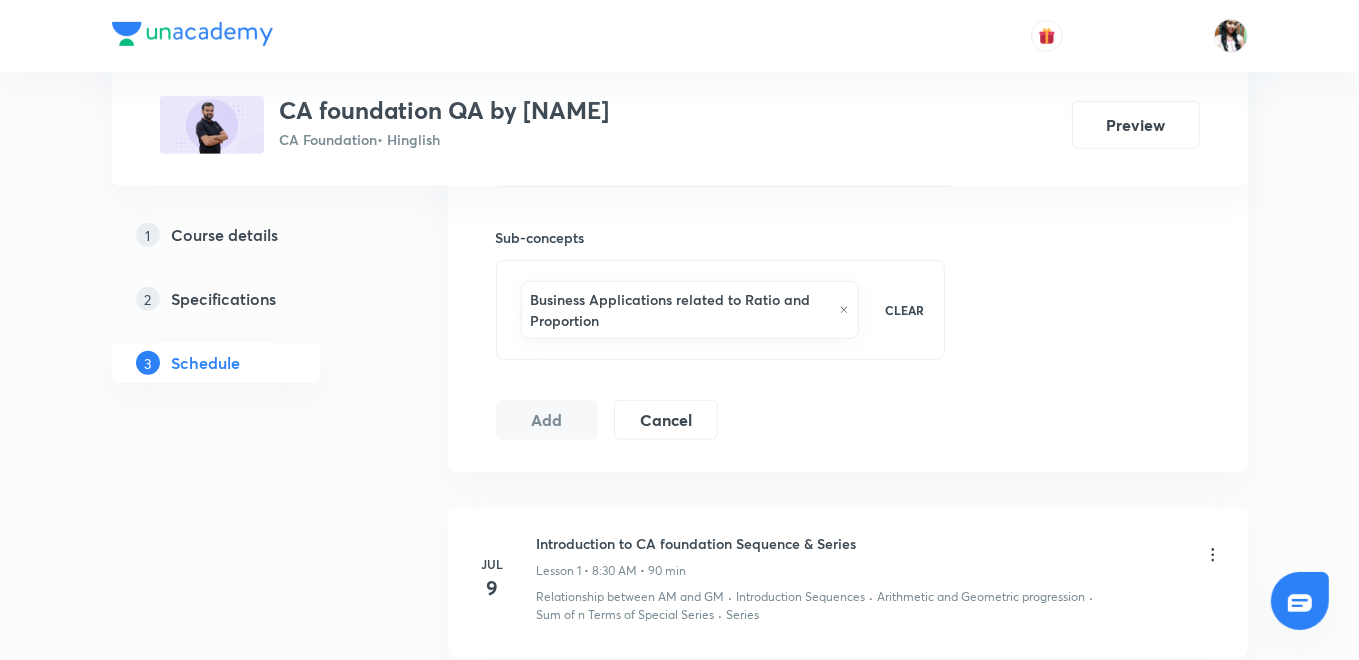 scroll, scrollTop: 888, scrollLeft: 0, axis: vertical 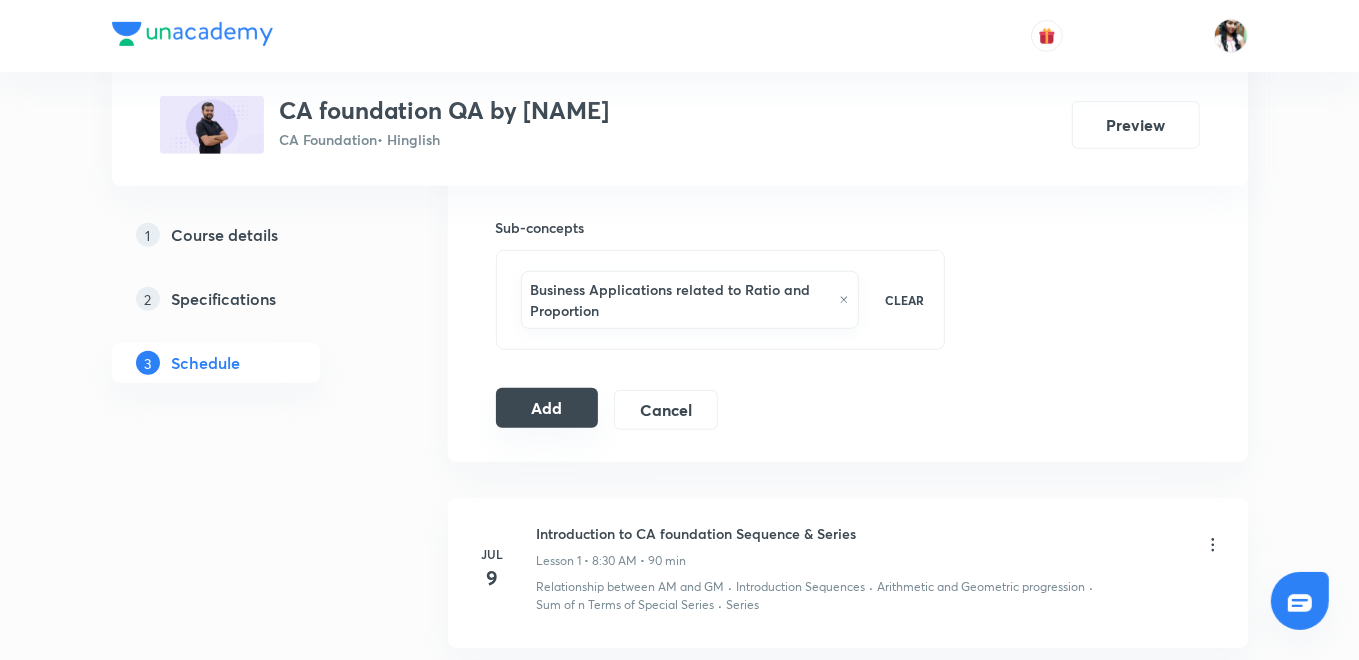 click on "Add" at bounding box center (547, 408) 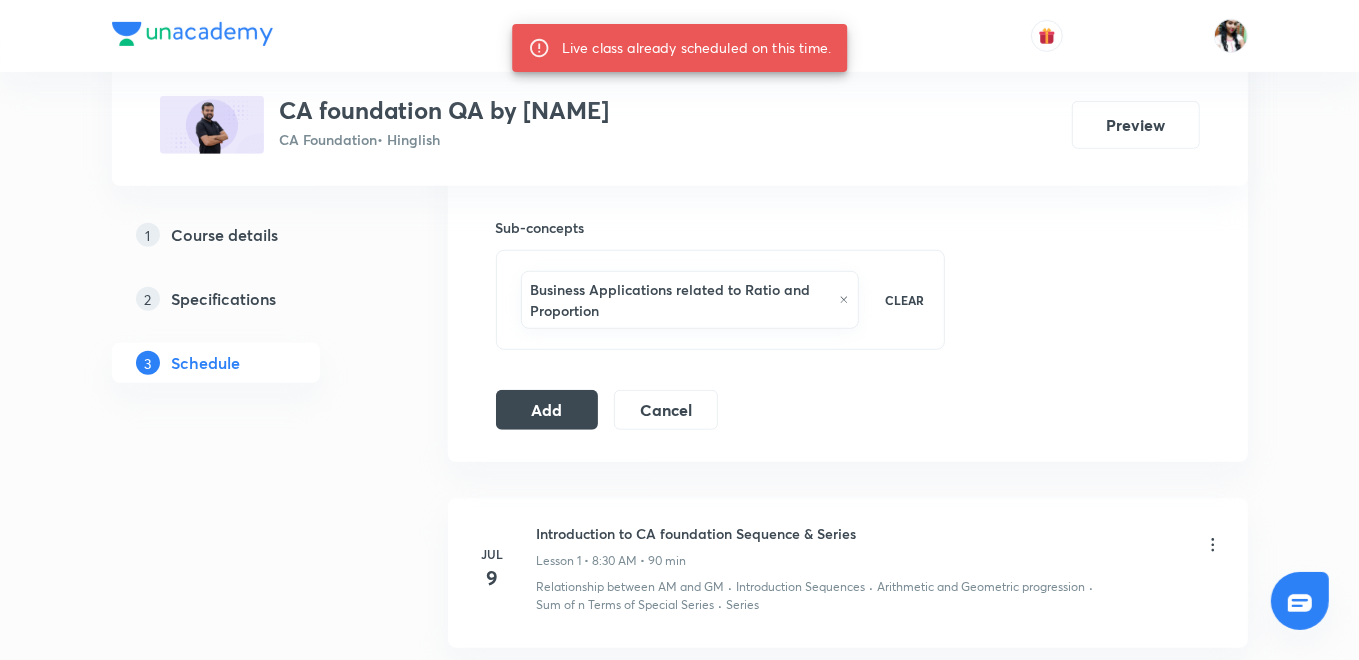 scroll, scrollTop: 555, scrollLeft: 0, axis: vertical 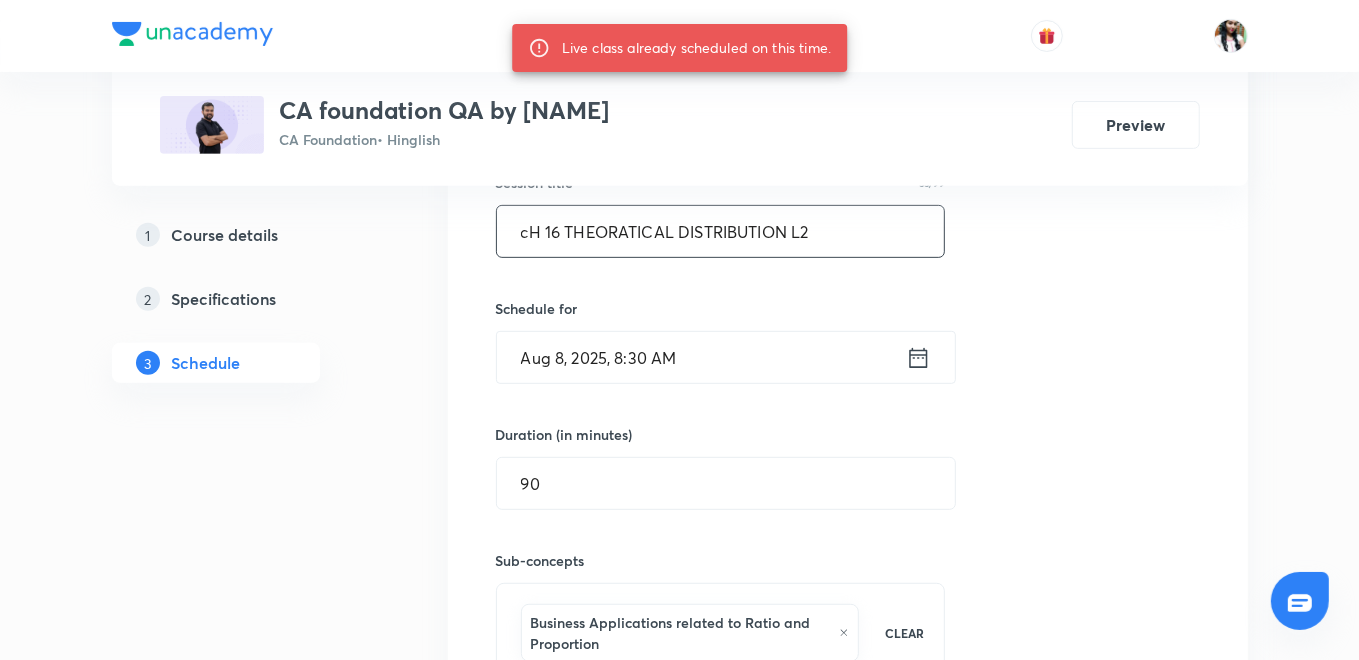 click on "cH 16 THEORATICAL DISTRIBUTION L2" at bounding box center [721, 231] 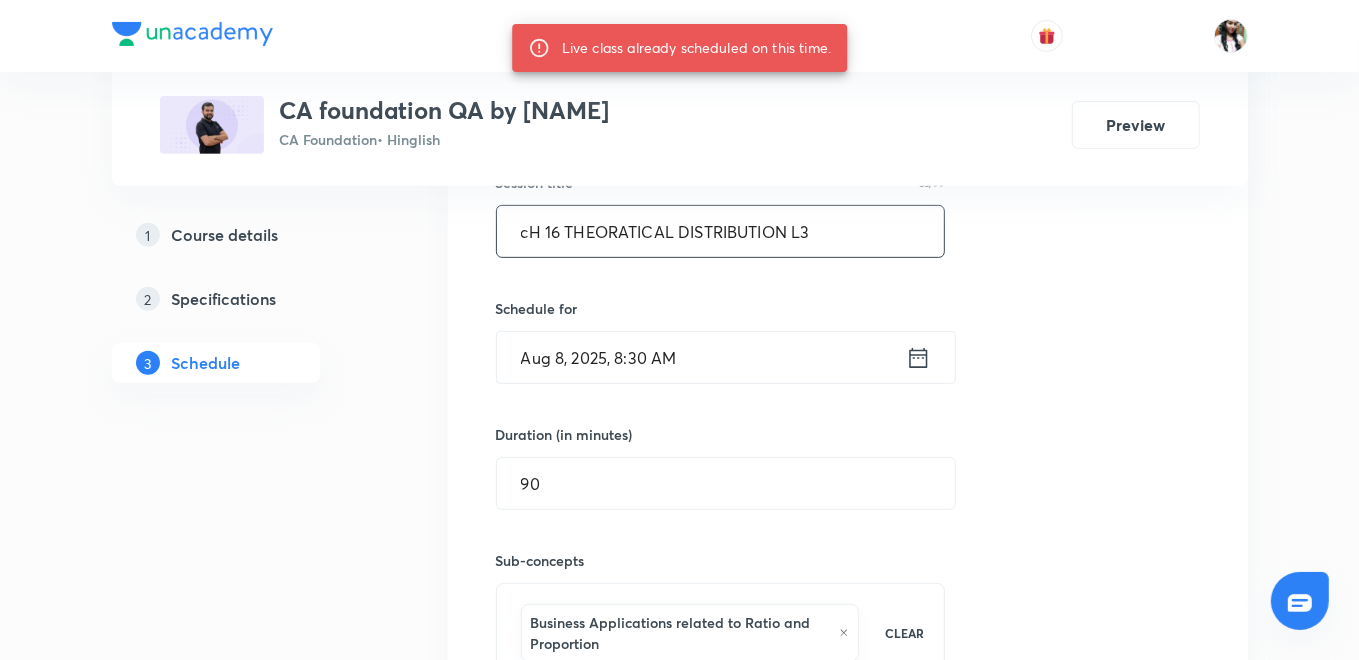 click 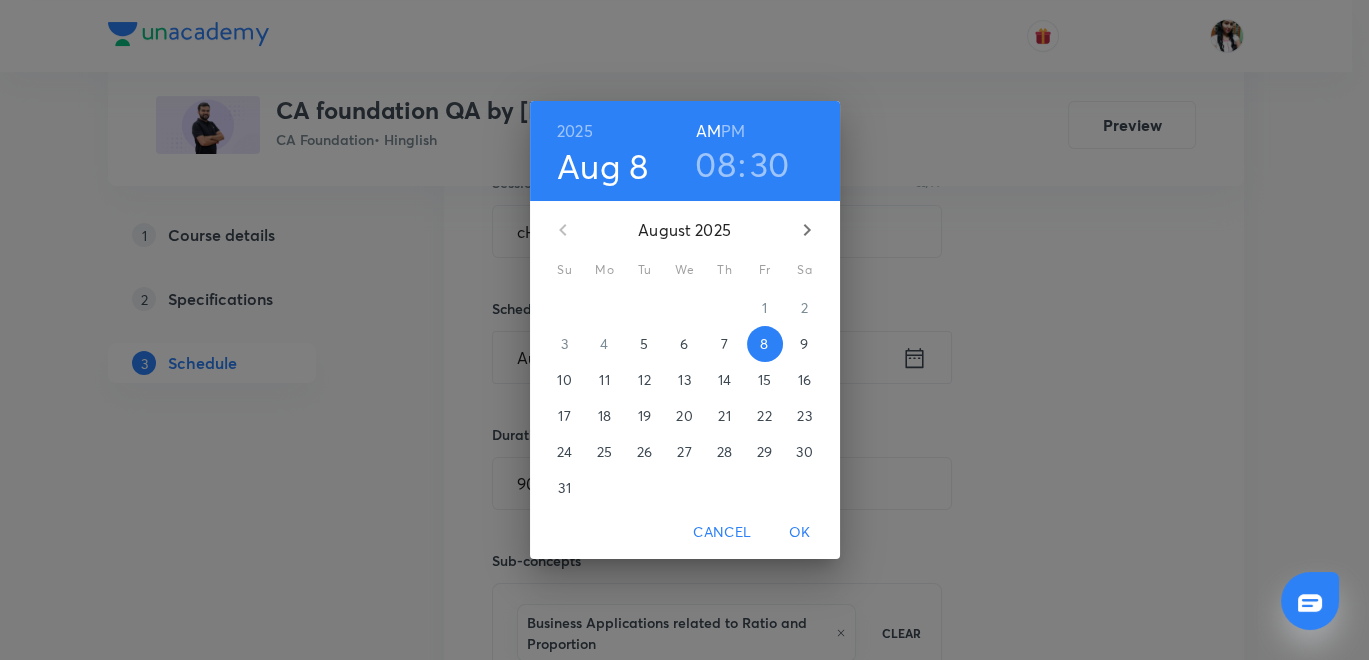 click on "9" at bounding box center [804, 344] 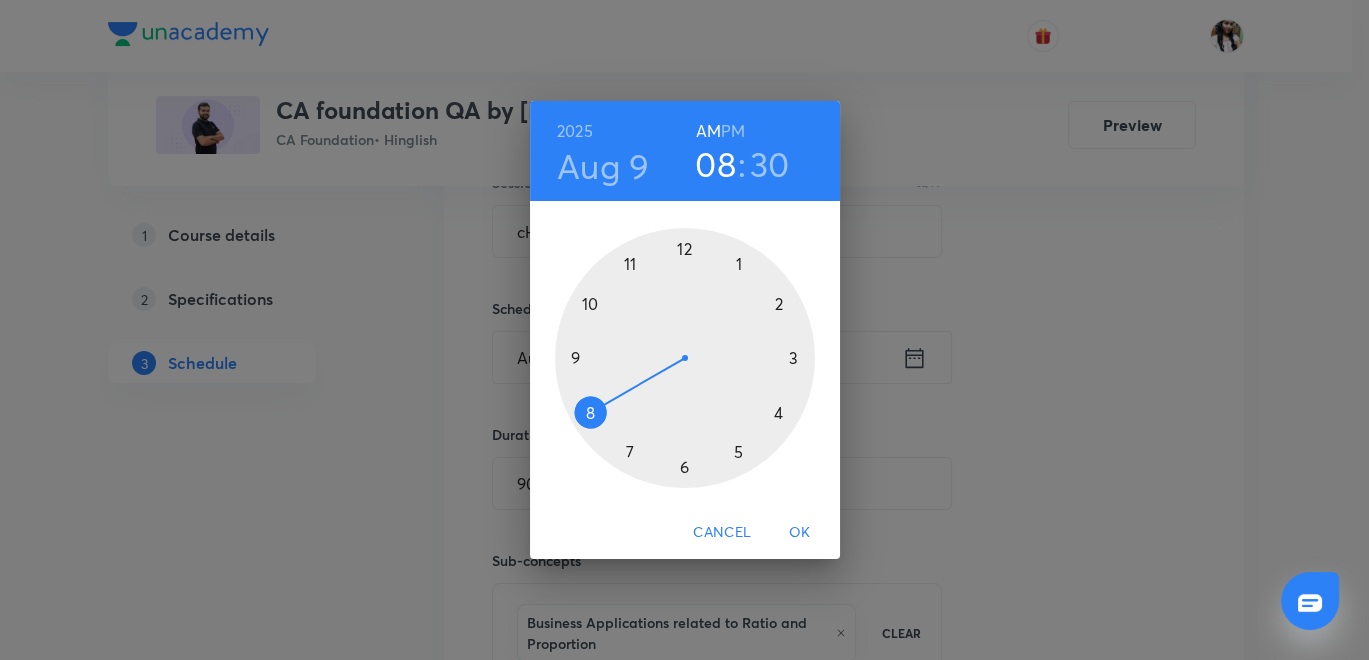 click on "OK" at bounding box center [800, 532] 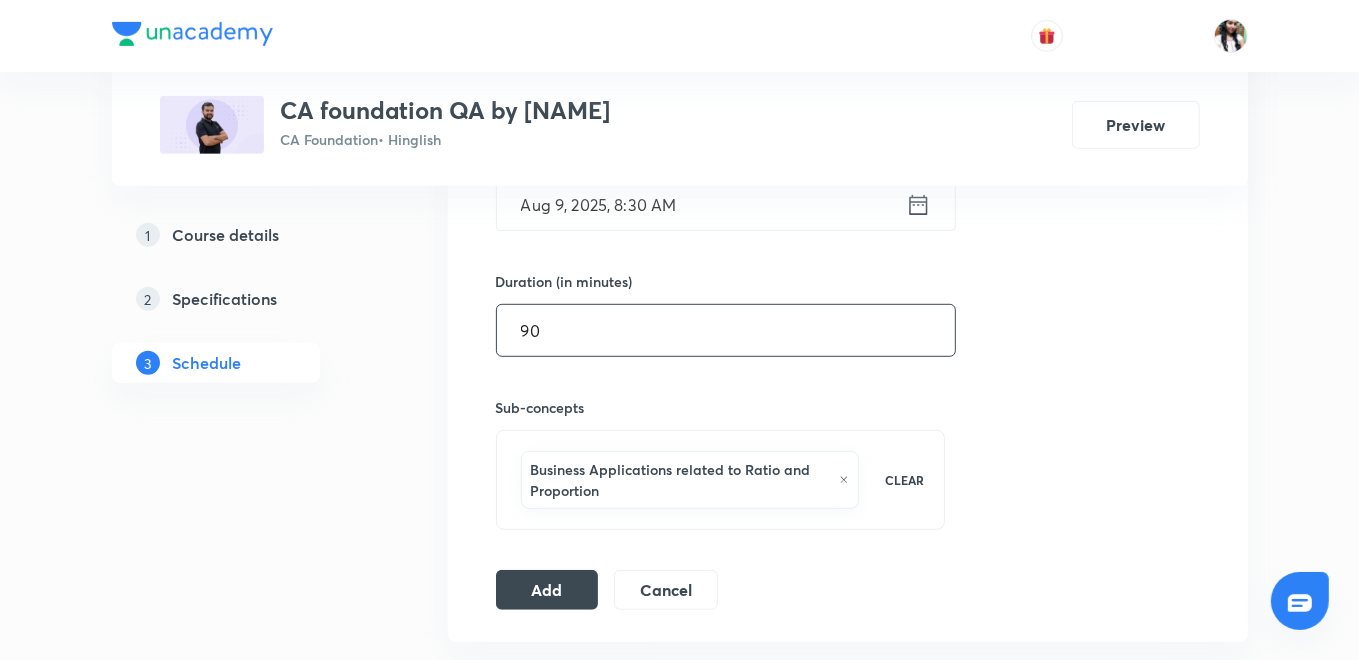 scroll, scrollTop: 777, scrollLeft: 0, axis: vertical 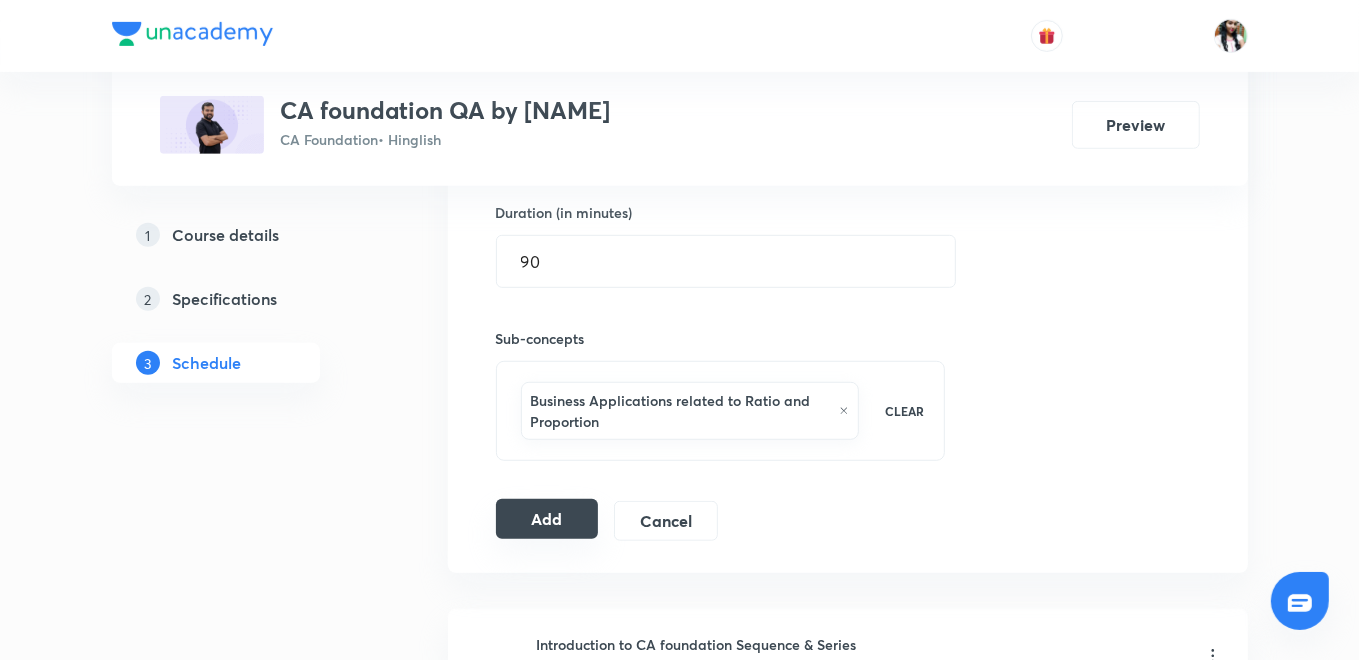 click on "Add" at bounding box center (547, 519) 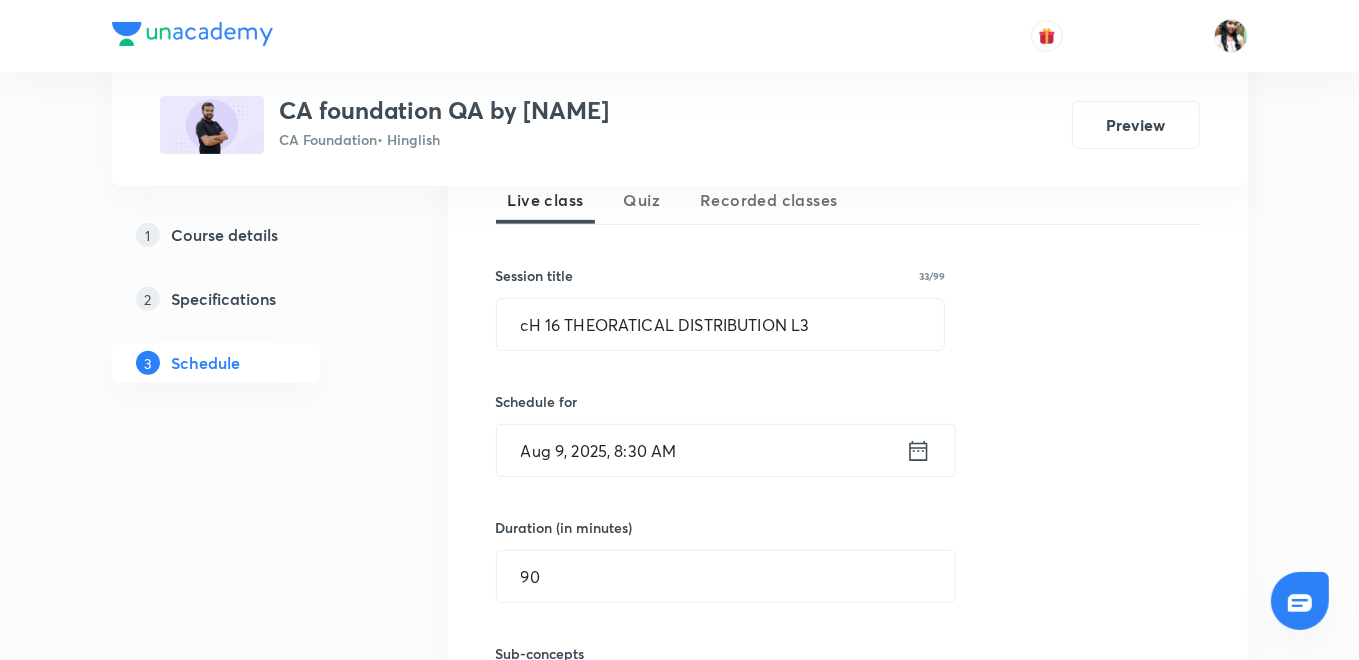 scroll, scrollTop: 444, scrollLeft: 0, axis: vertical 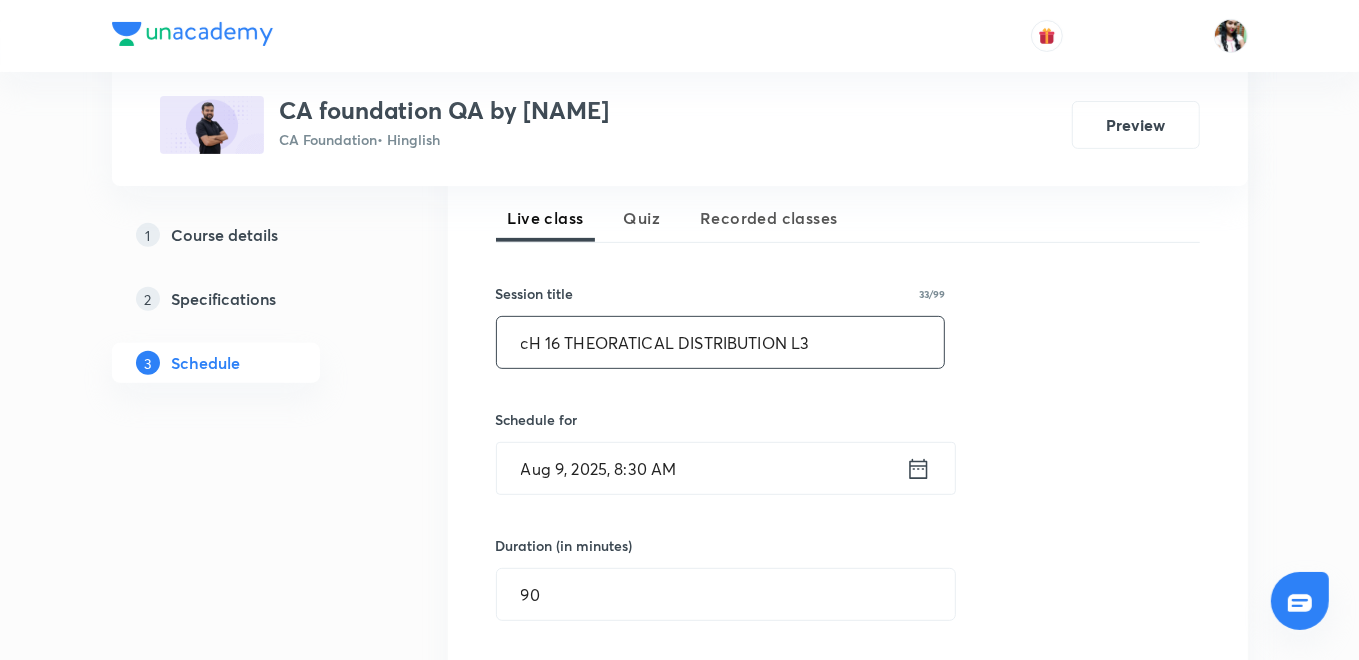 click on "cH 16 THEORATICAL DISTRIBUTION L3" at bounding box center (721, 342) 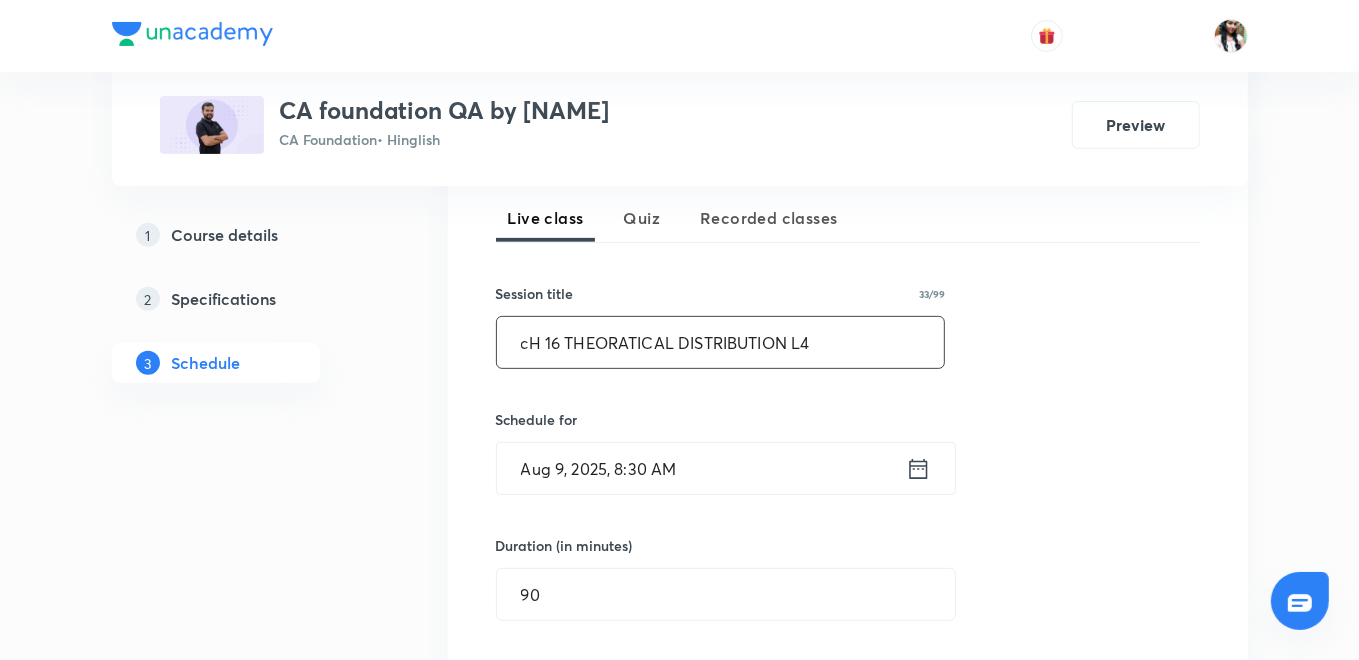 type on "cH 16 THEORATICAL DISTRIBUTION L4" 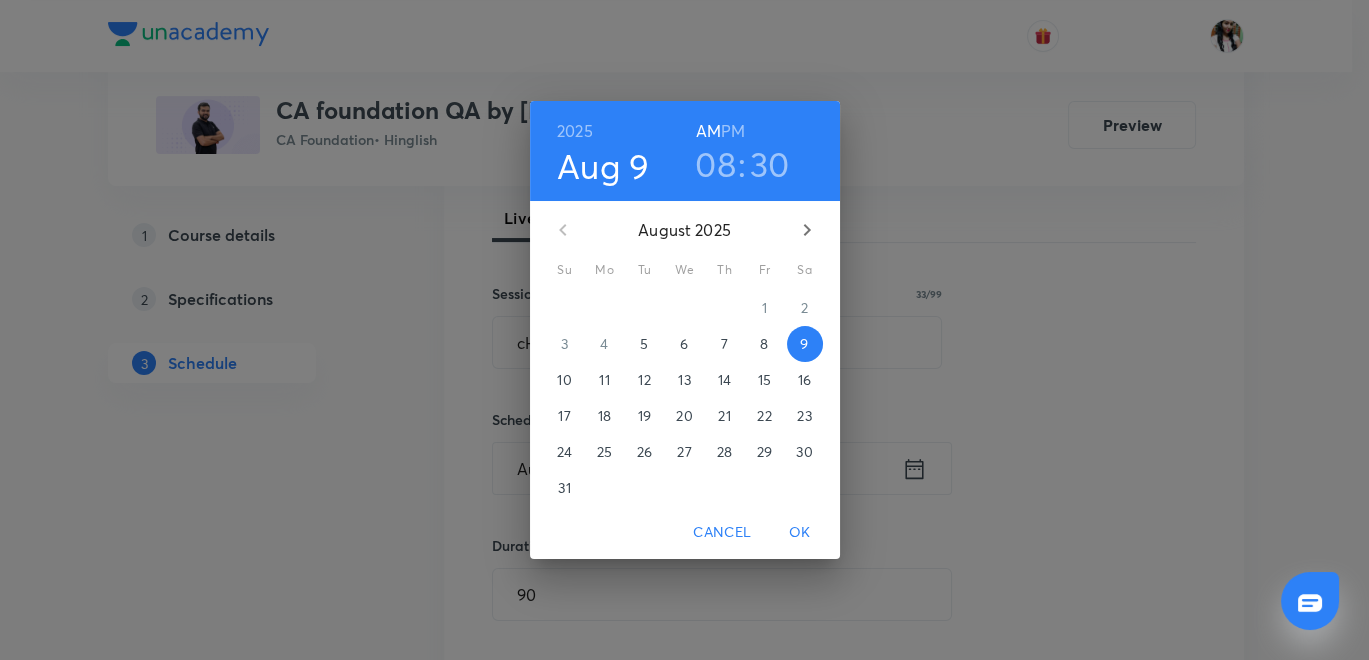 click on "11" at bounding box center (605, 380) 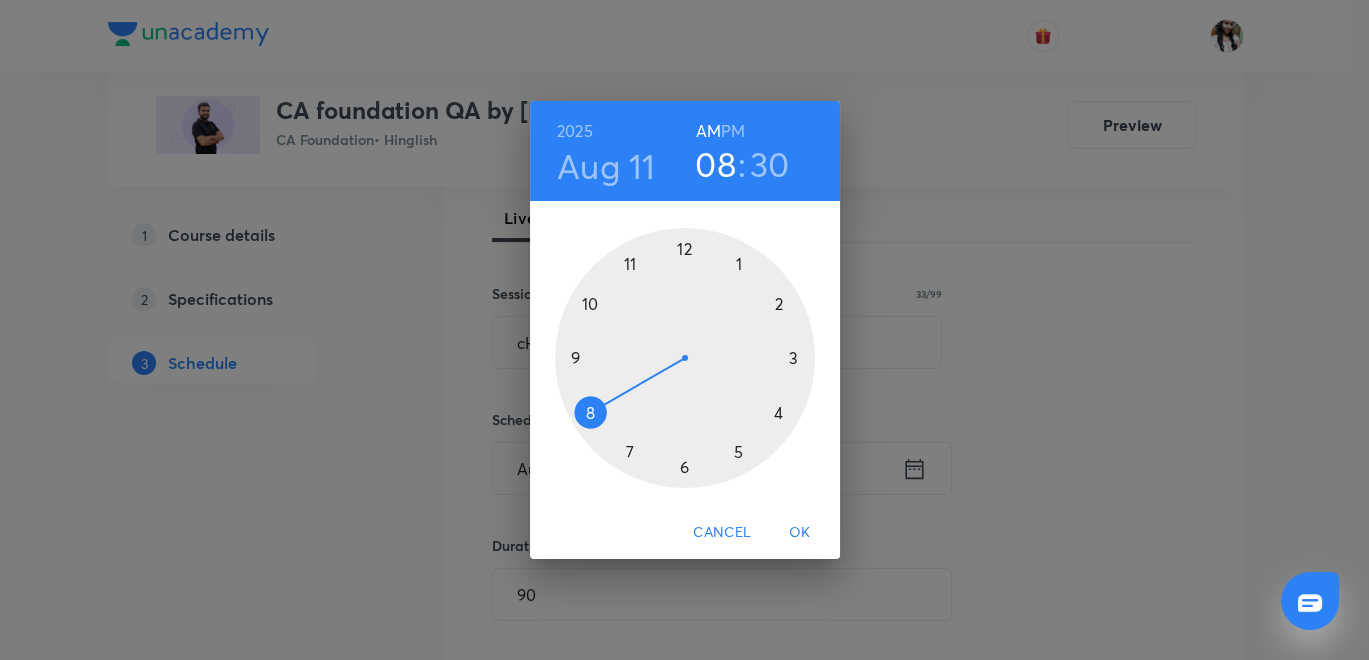 click on "OK" at bounding box center [800, 532] 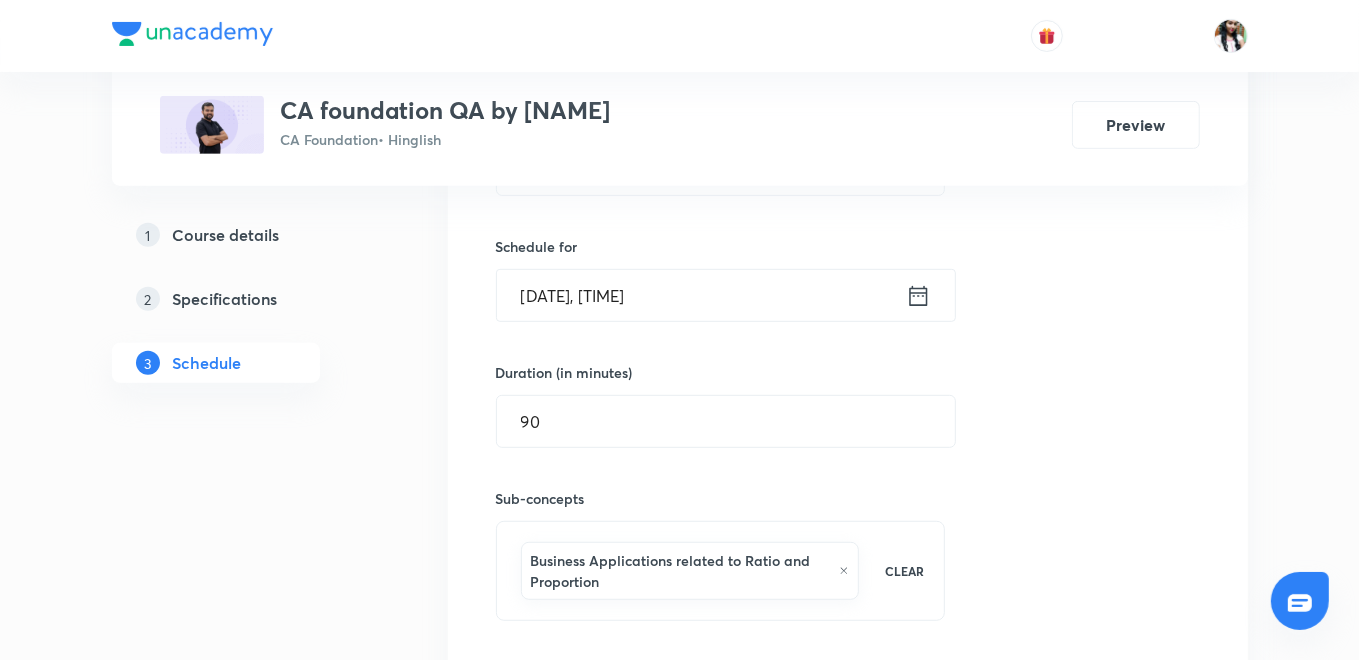 scroll, scrollTop: 666, scrollLeft: 0, axis: vertical 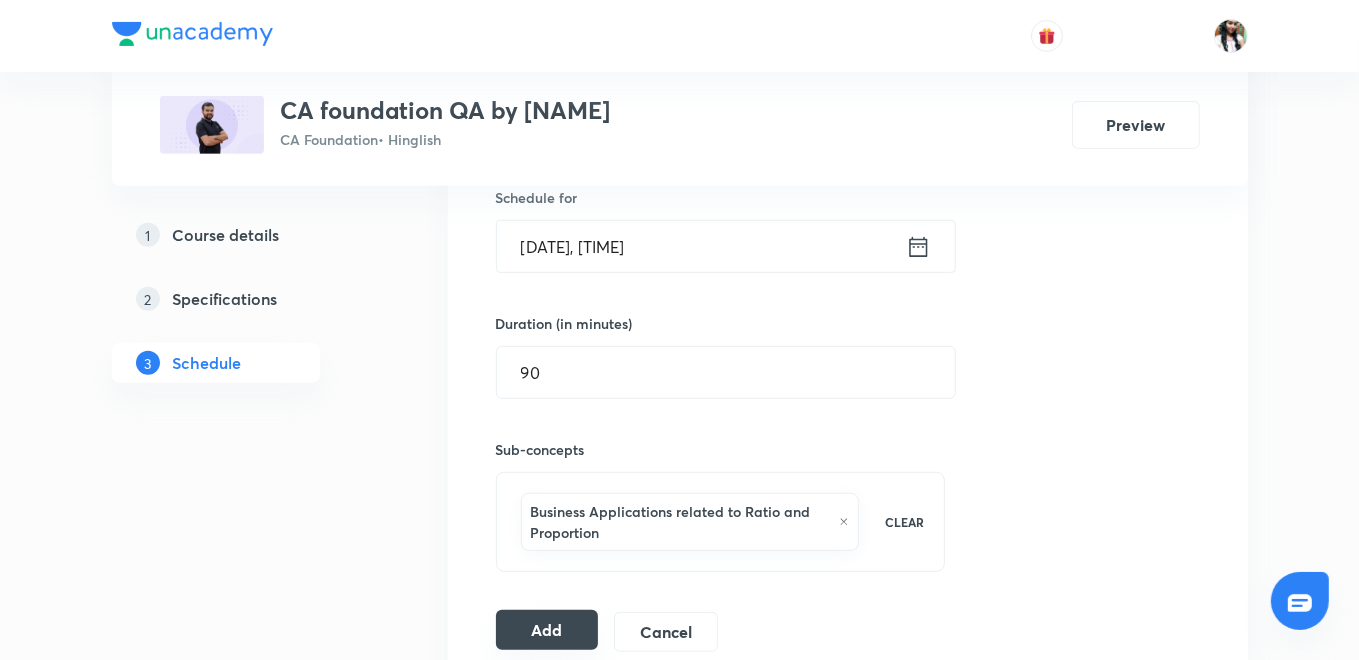 click on "Add" at bounding box center (547, 630) 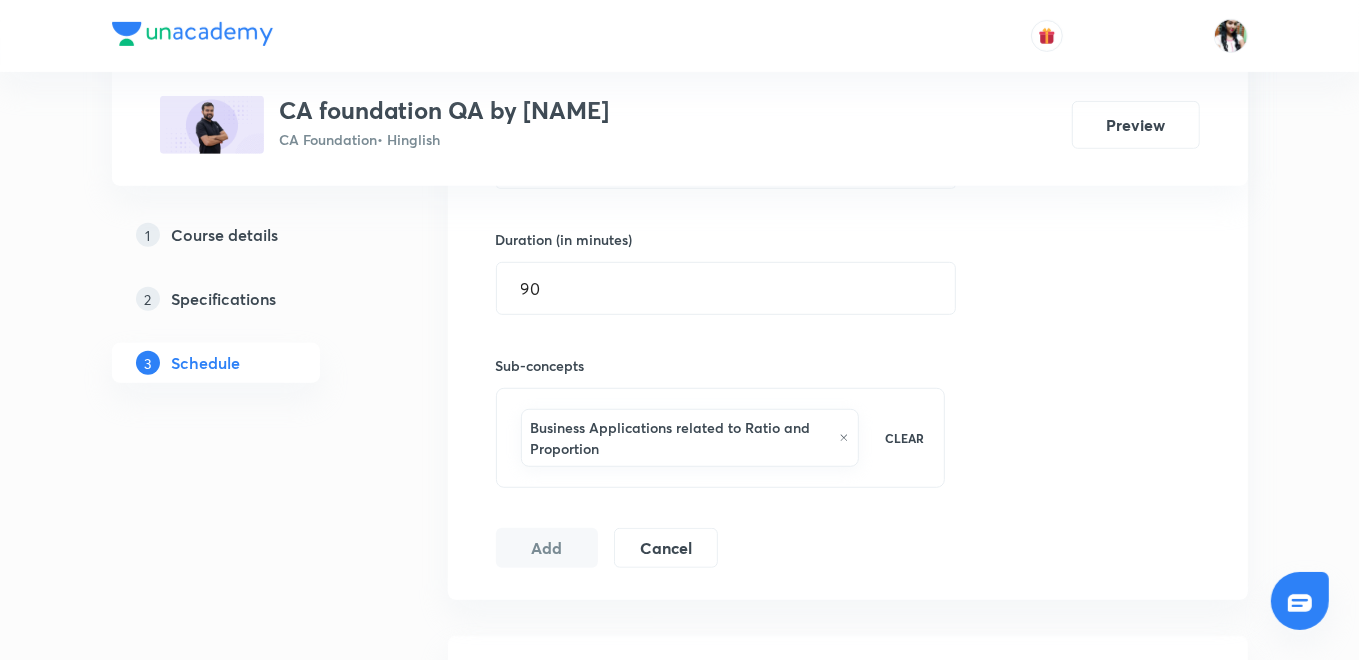 scroll, scrollTop: 777, scrollLeft: 0, axis: vertical 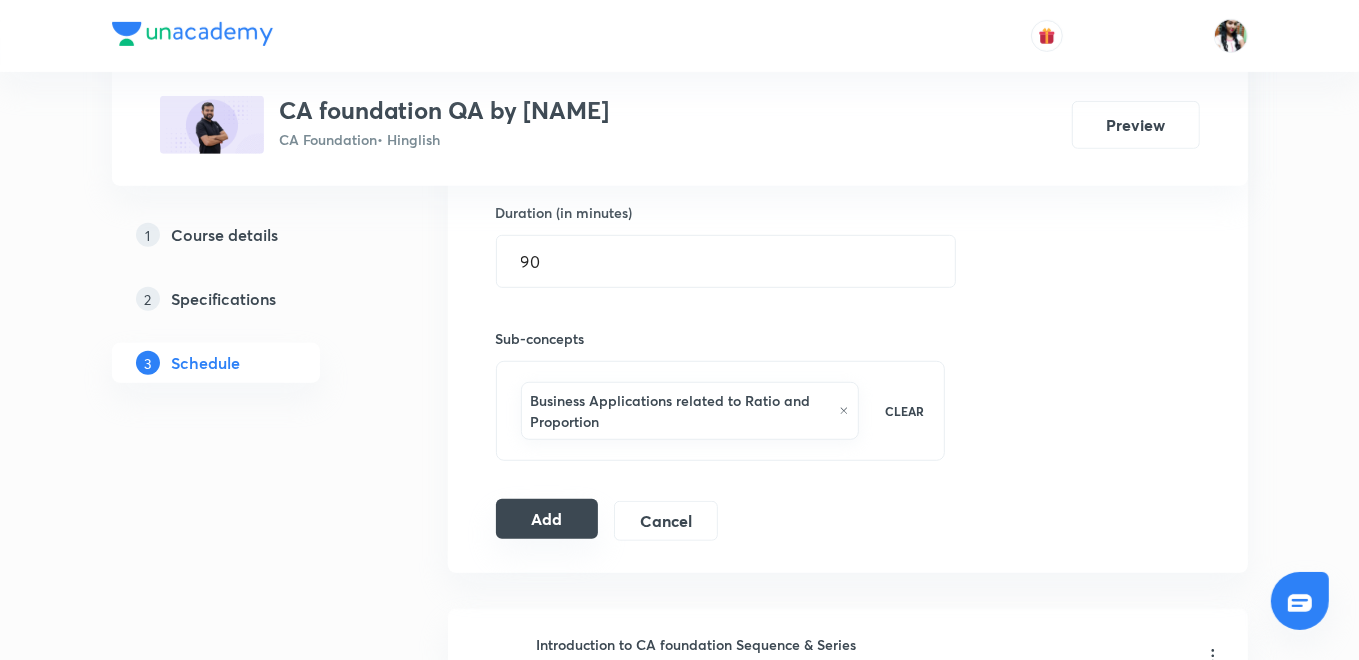click on "Add" at bounding box center [547, 519] 